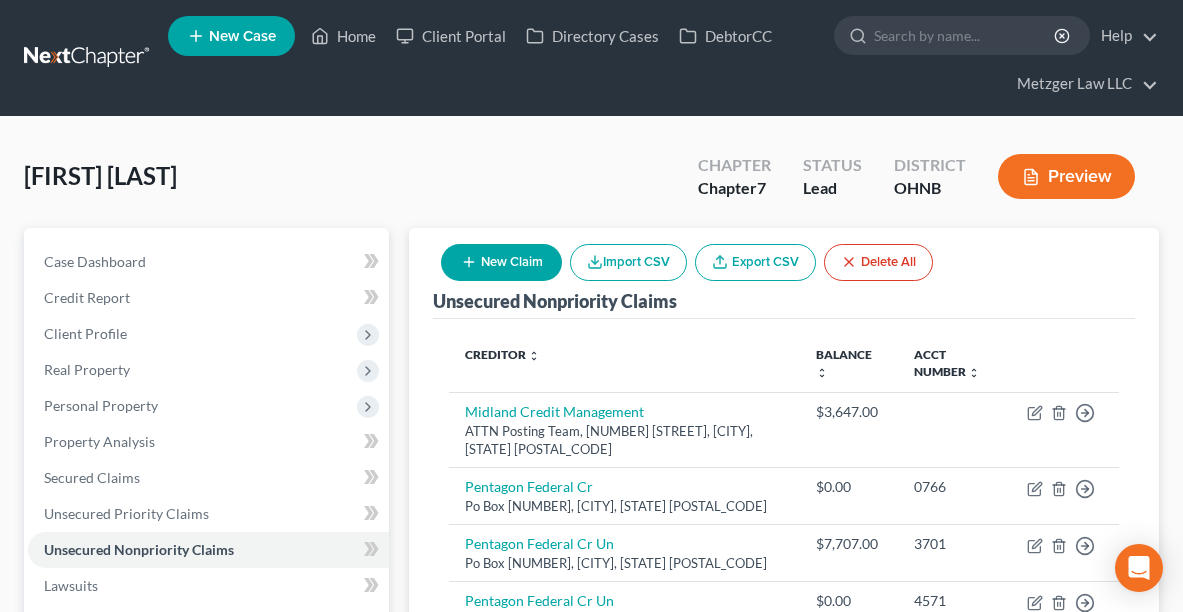 scroll, scrollTop: 571, scrollLeft: 0, axis: vertical 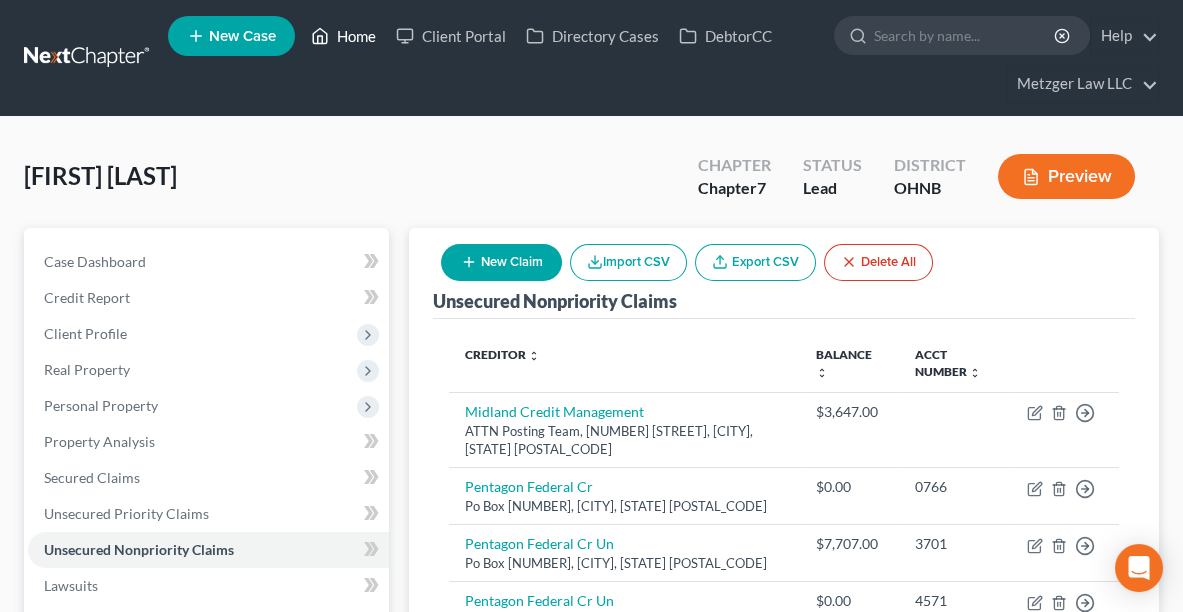 click on "Home" at bounding box center (343, 36) 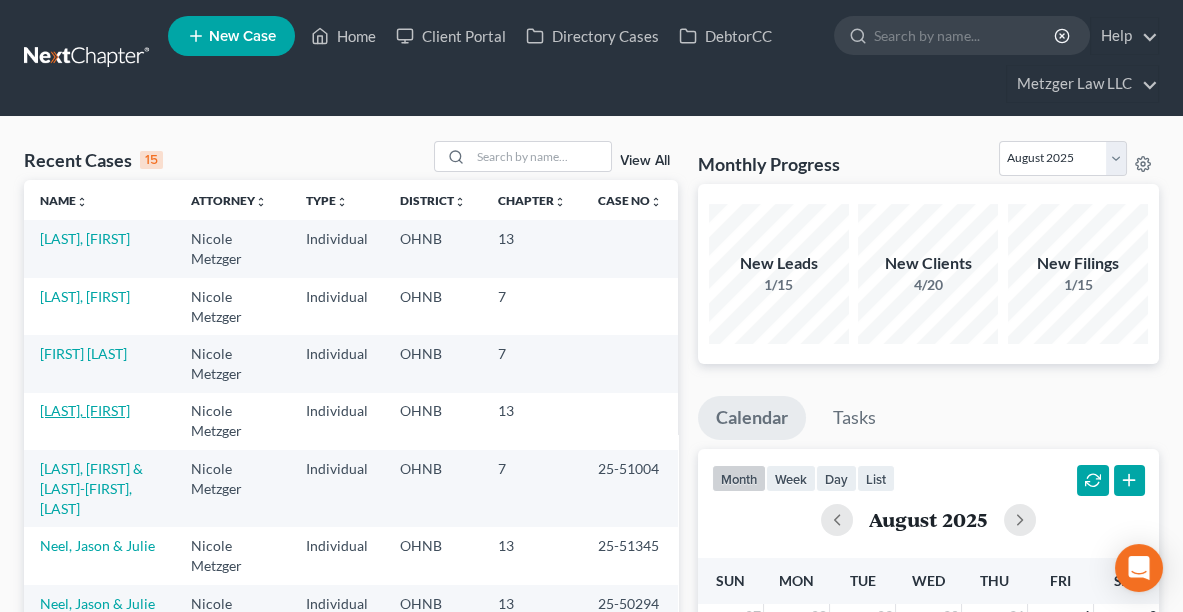 click on "[LAST], [FIRST]" at bounding box center (85, 410) 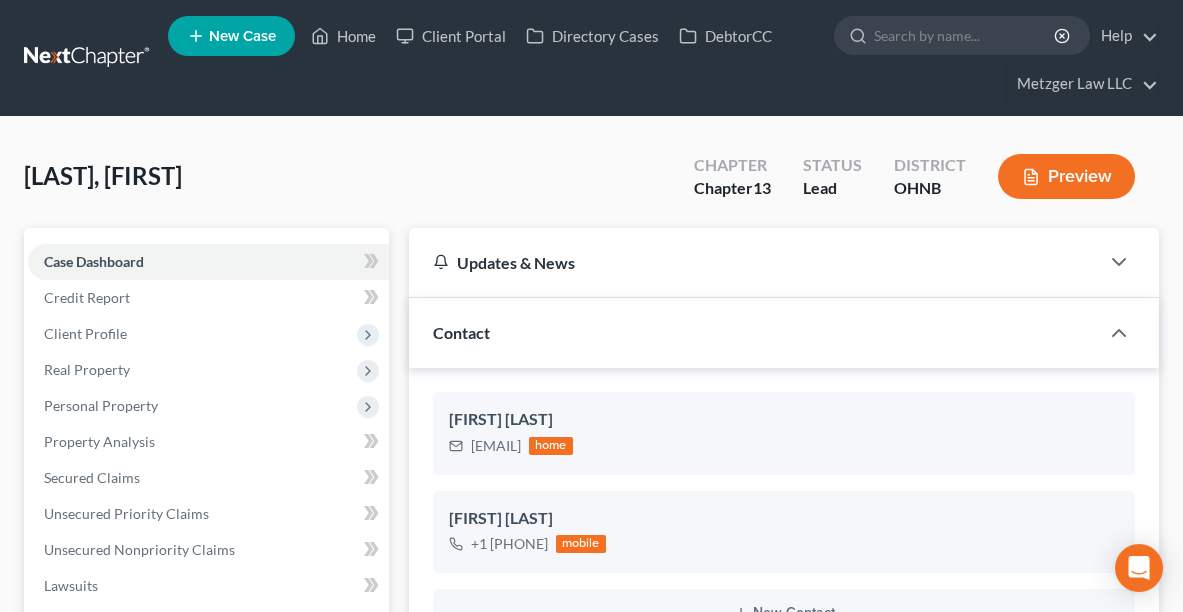 scroll, scrollTop: 413, scrollLeft: 0, axis: vertical 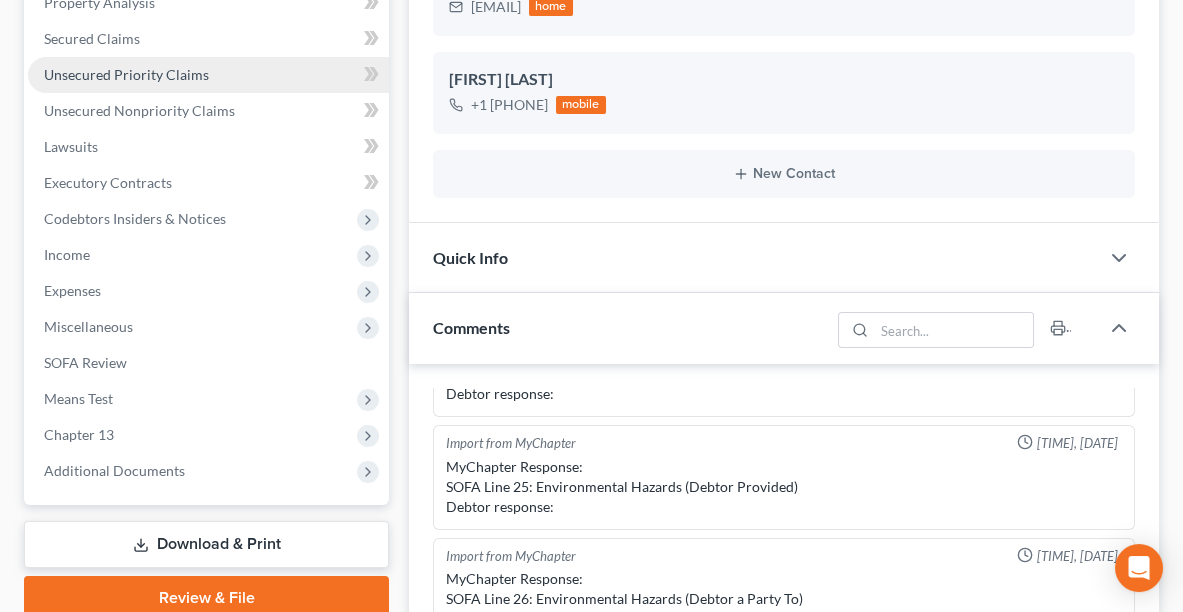 click on "Unsecured Priority Claims" at bounding box center [208, 75] 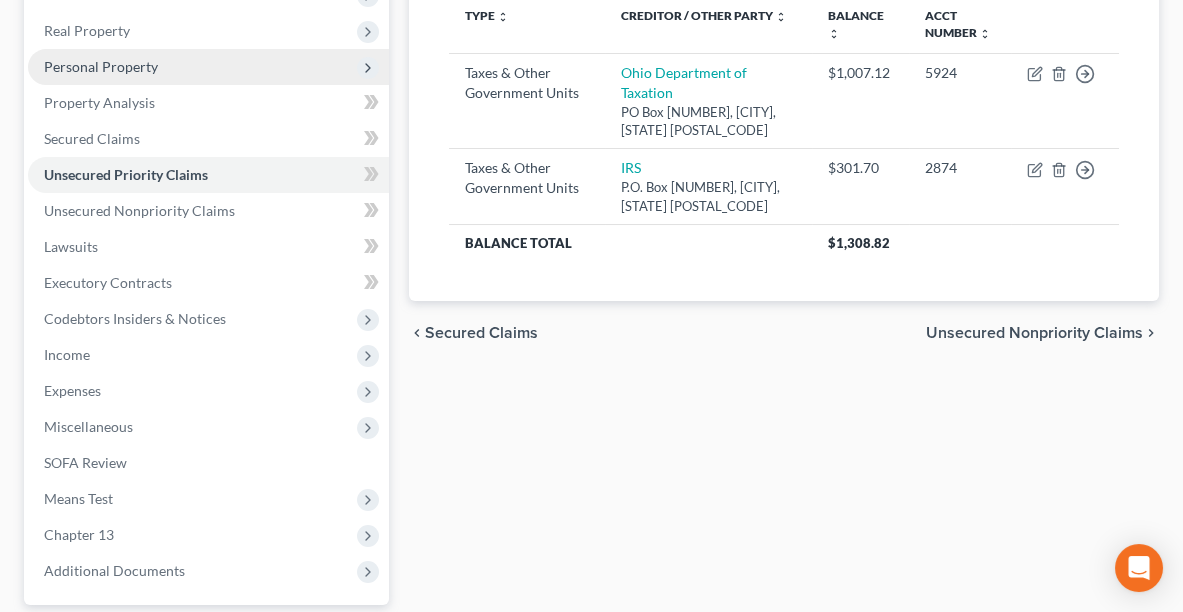 scroll, scrollTop: 307, scrollLeft: 0, axis: vertical 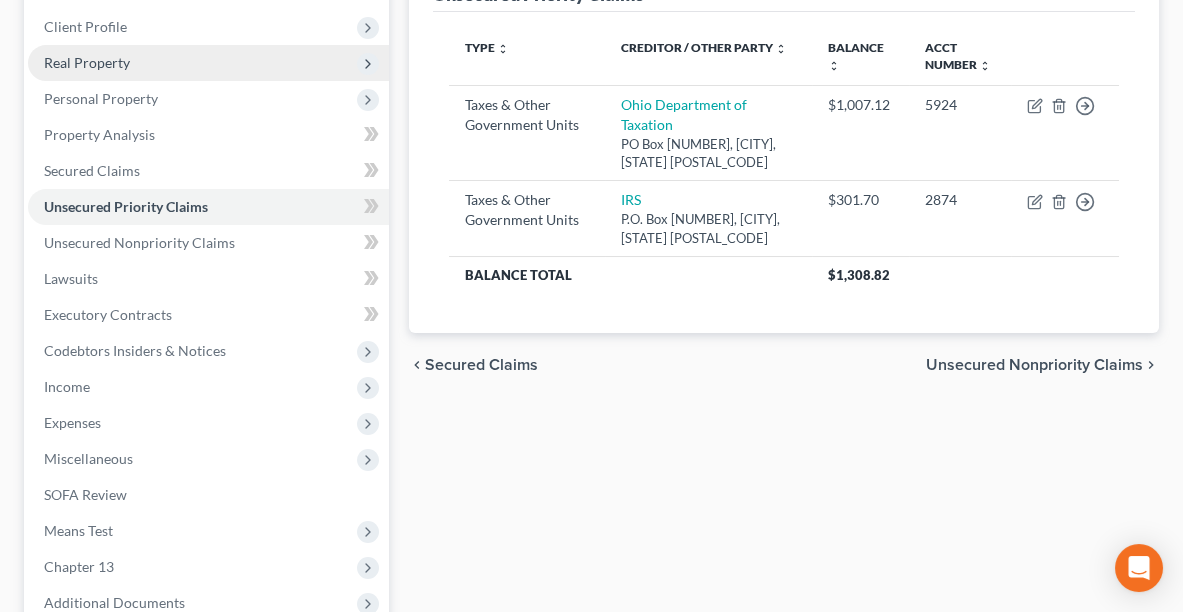 click on "Real Property" at bounding box center (87, 62) 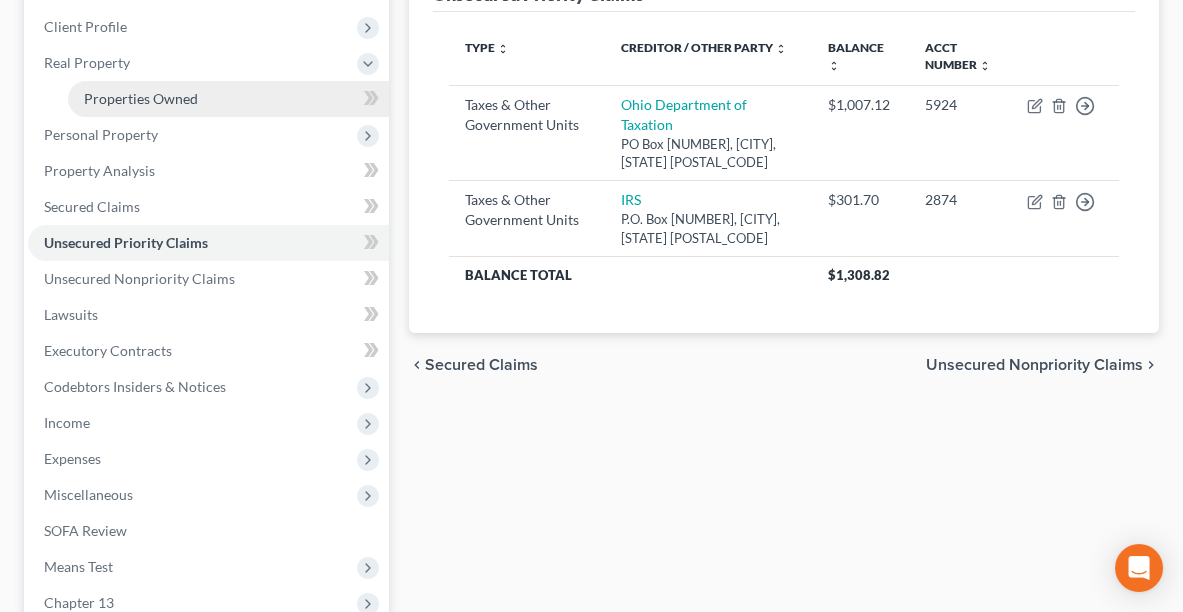 click on "Properties Owned" at bounding box center [141, 98] 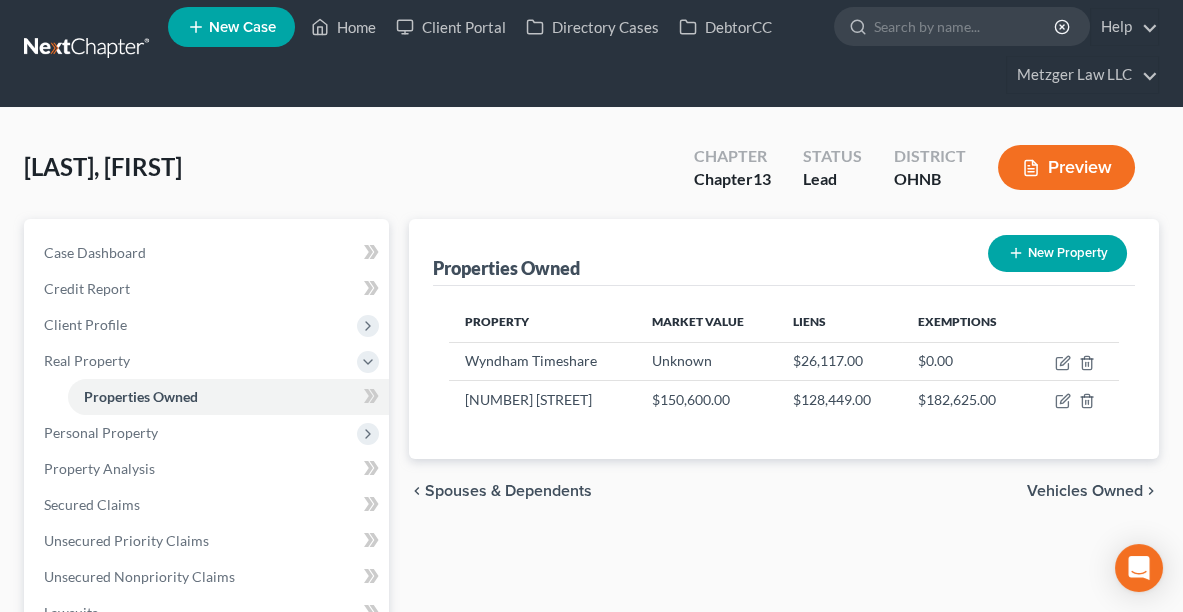 scroll, scrollTop: 0, scrollLeft: 0, axis: both 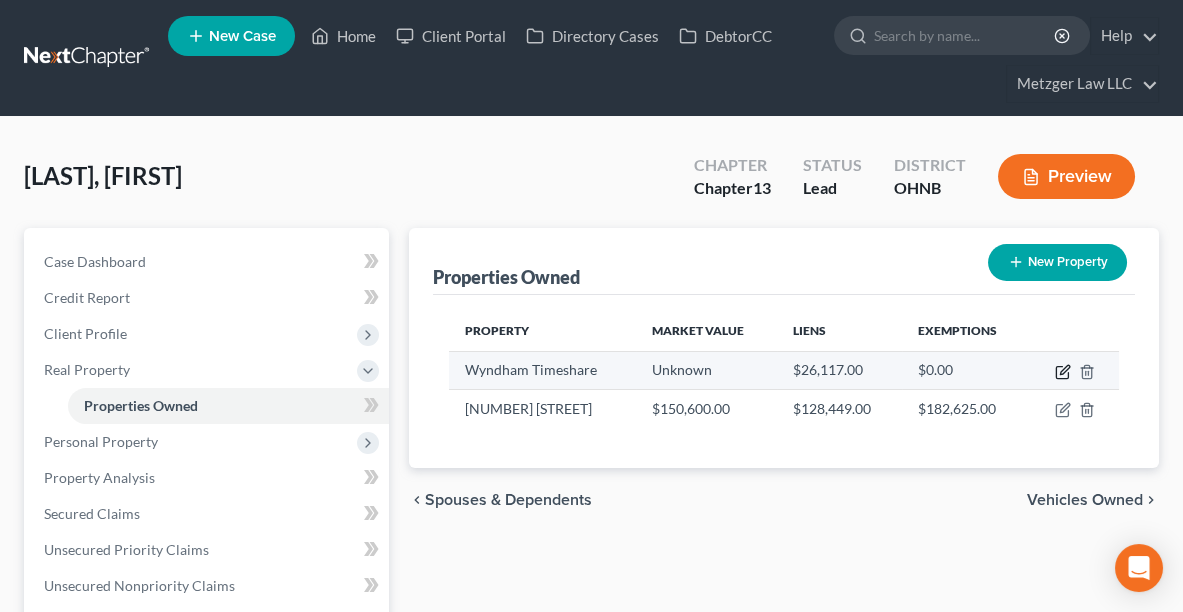 click 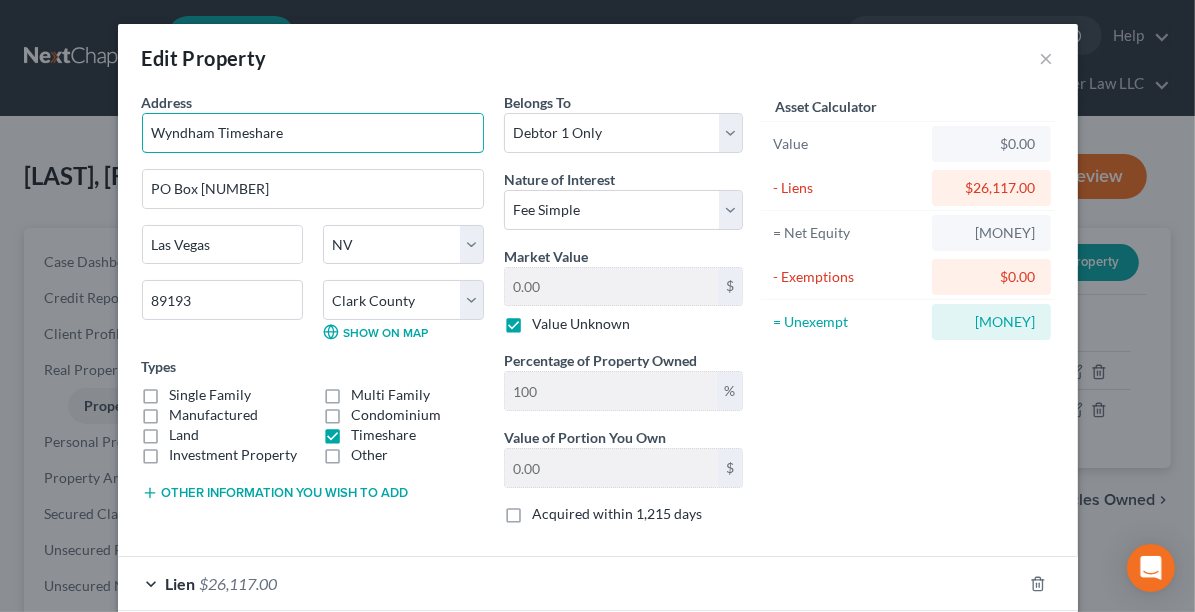 drag, startPoint x: 310, startPoint y: 140, endPoint x: 68, endPoint y: 121, distance: 242.74472 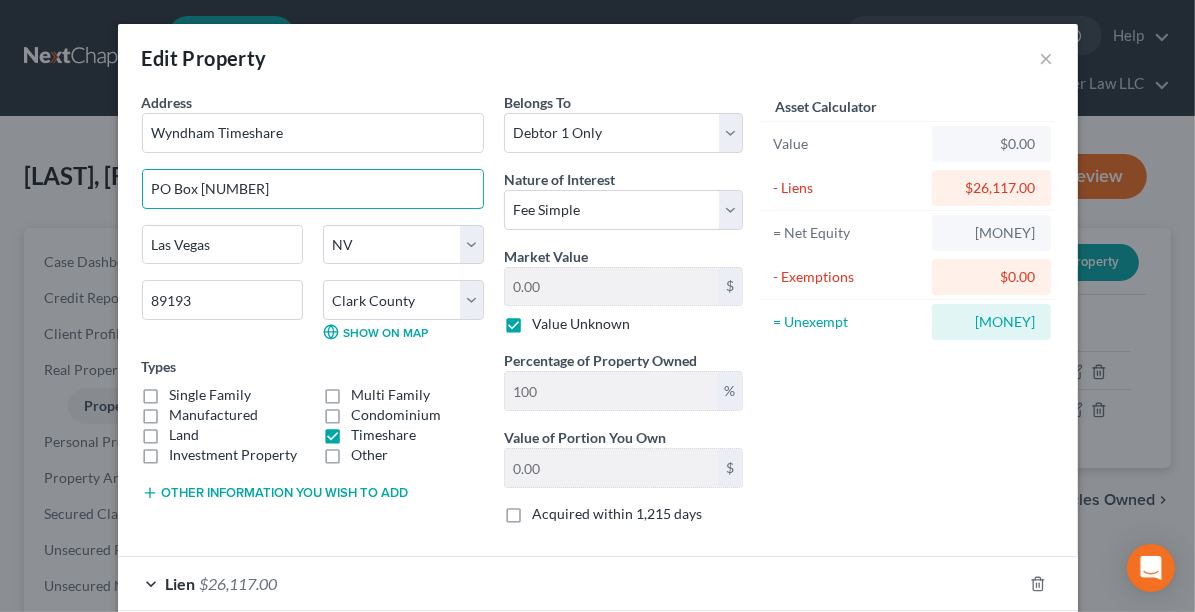 drag, startPoint x: 322, startPoint y: 180, endPoint x: 116, endPoint y: 181, distance: 206.00243 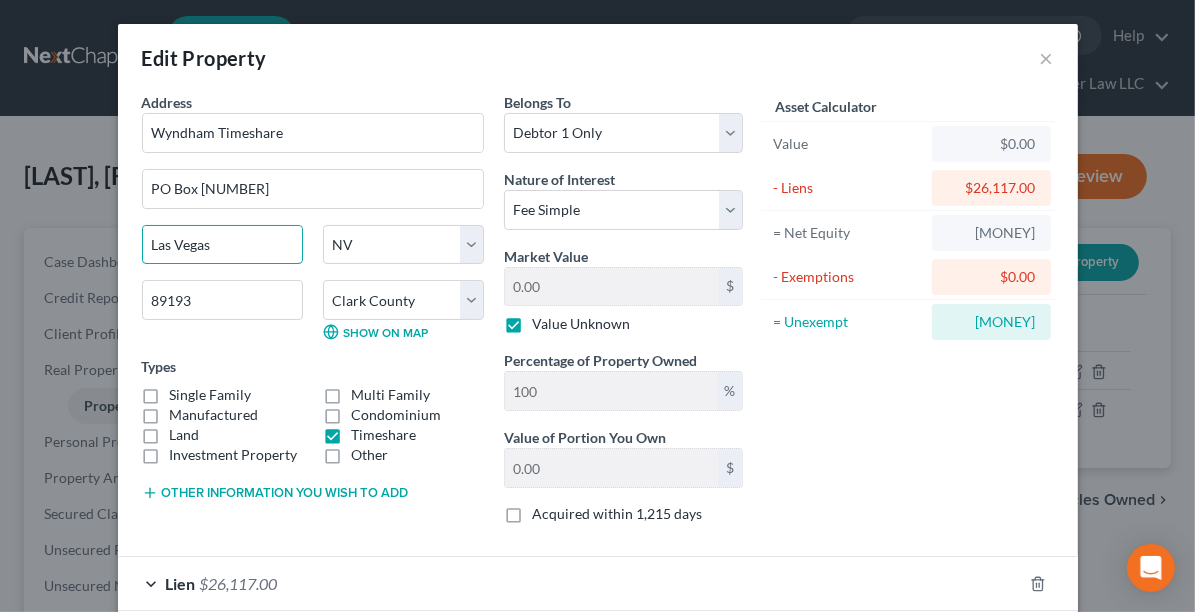 drag, startPoint x: 259, startPoint y: 250, endPoint x: 114, endPoint y: 242, distance: 145.22052 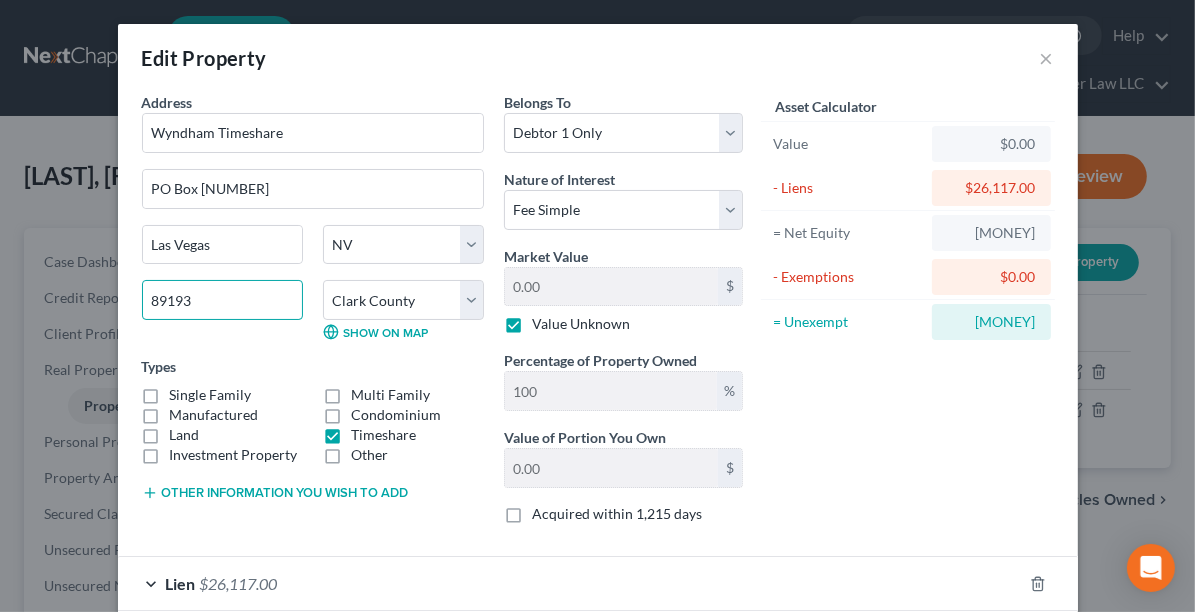 drag, startPoint x: 846, startPoint y: 609, endPoint x: 221, endPoint y: 298, distance: 698.1017 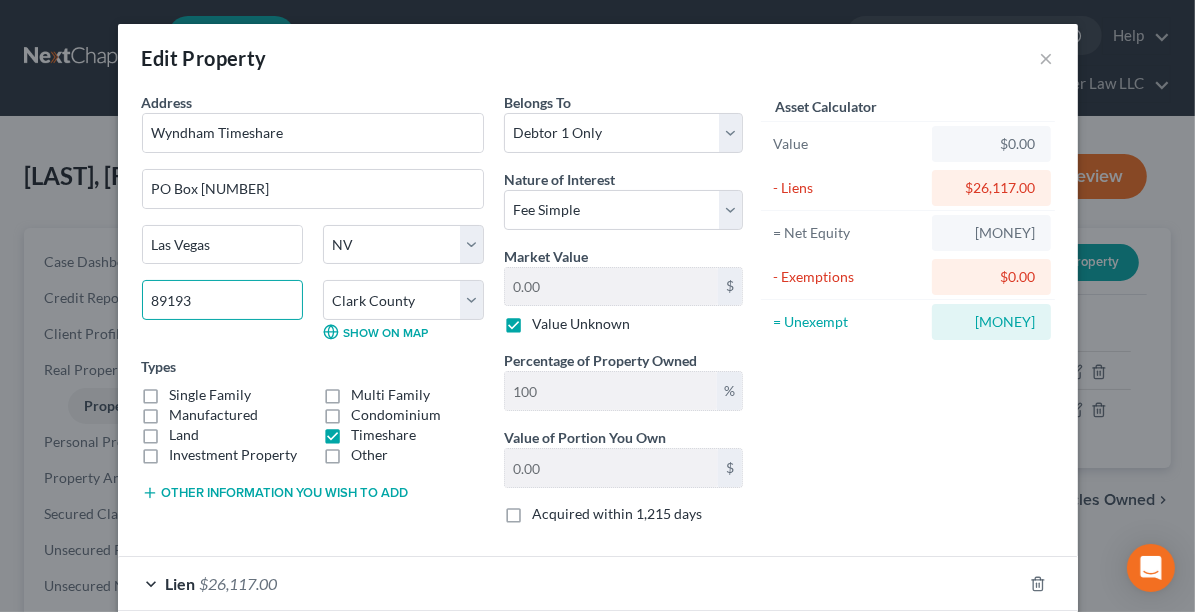drag, startPoint x: 221, startPoint y: 298, endPoint x: 94, endPoint y: 289, distance: 127.3185 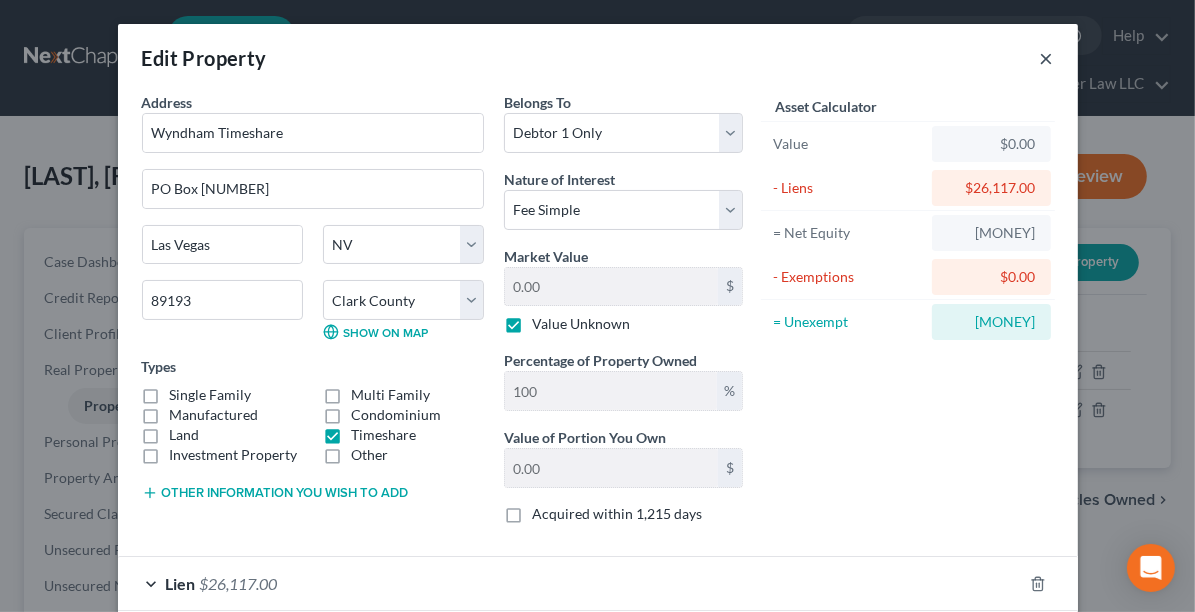 click on "×" at bounding box center (1047, 58) 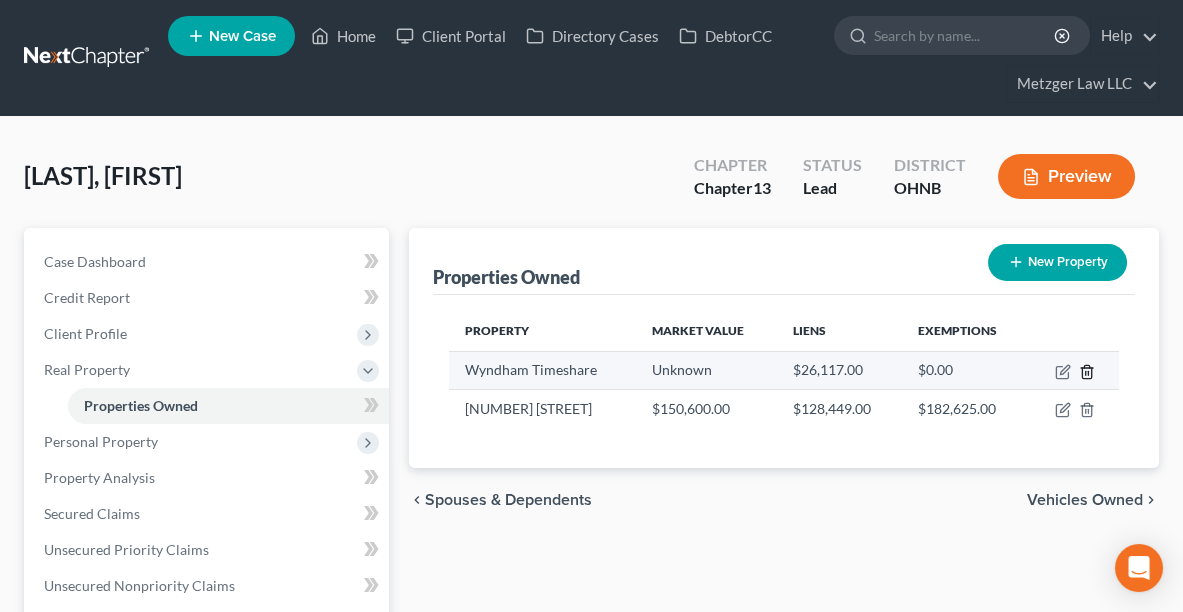 click 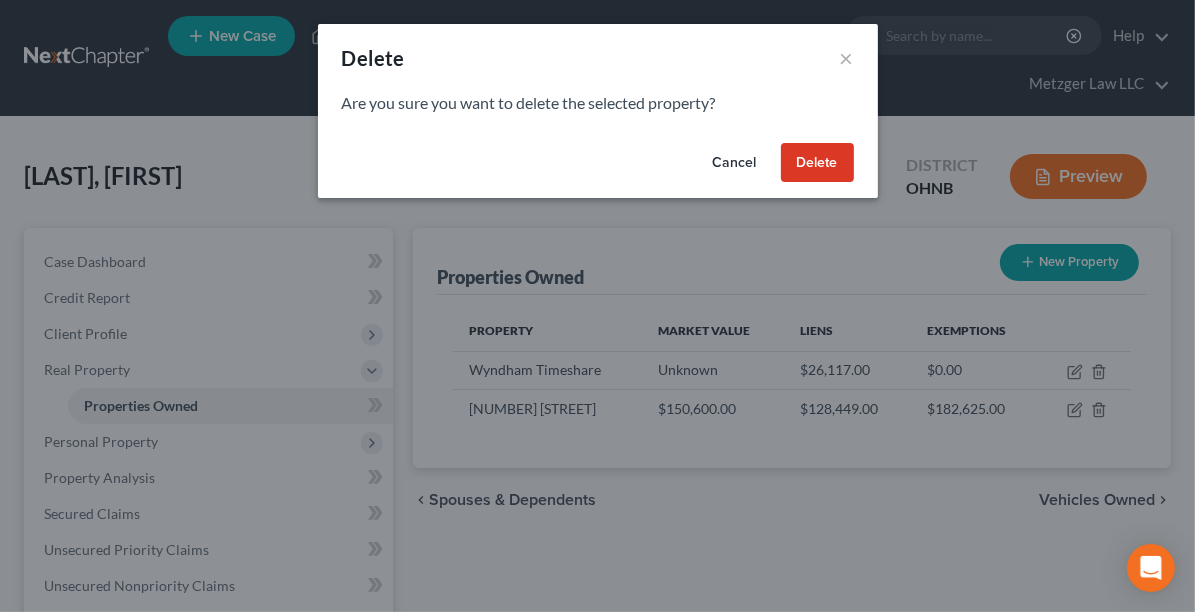 click on "Delete" at bounding box center [817, 163] 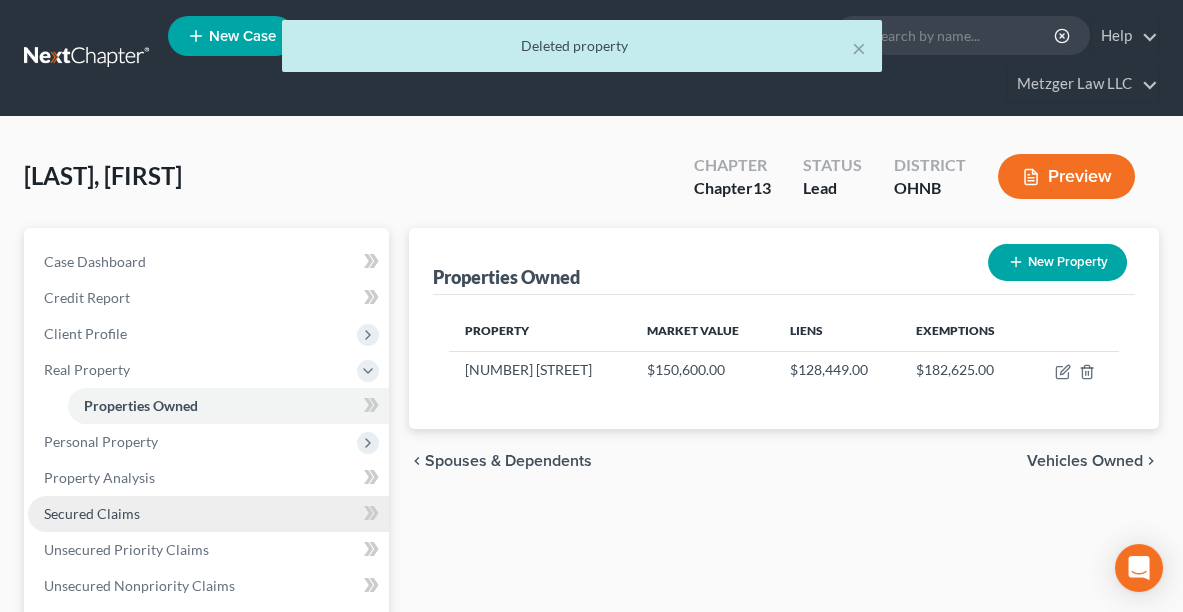 click on "Secured Claims" at bounding box center [92, 513] 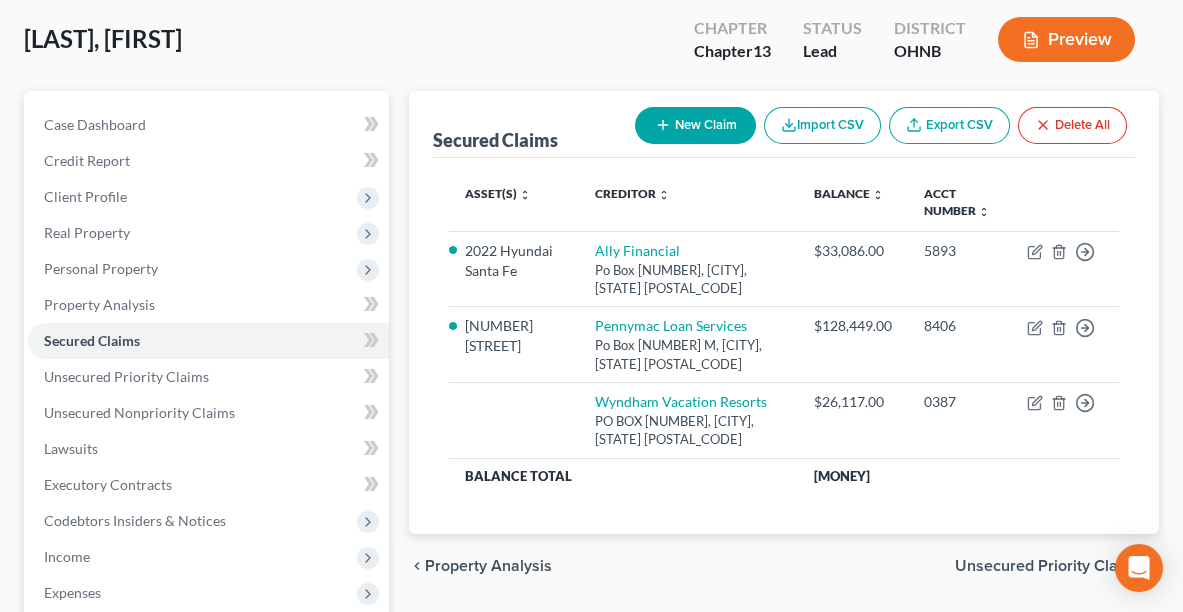 scroll, scrollTop: 140, scrollLeft: 0, axis: vertical 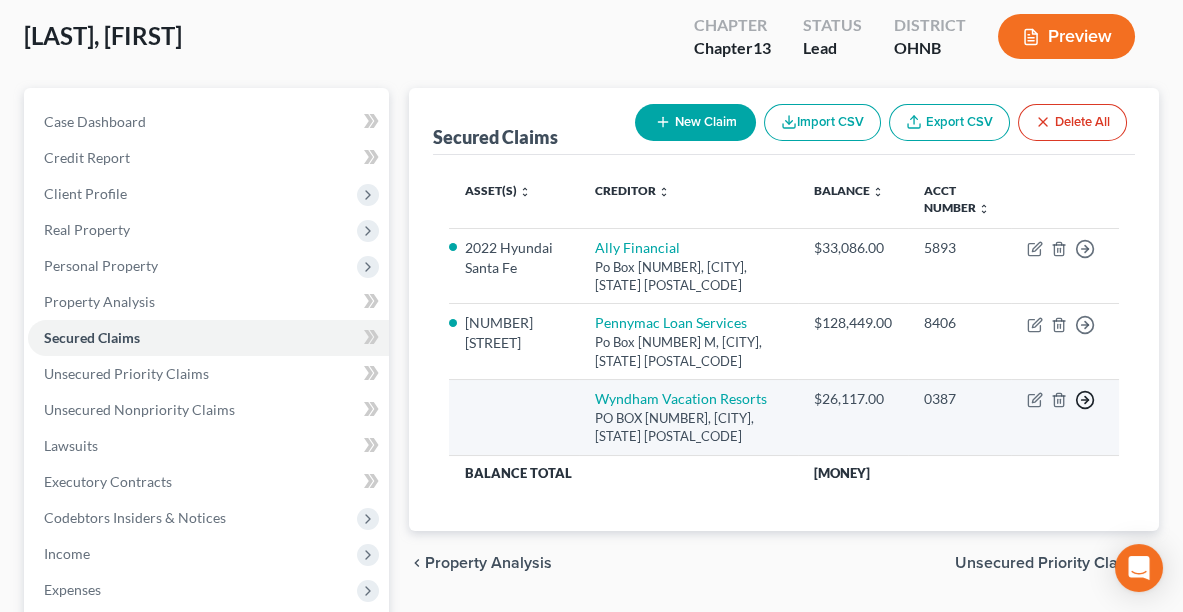 click 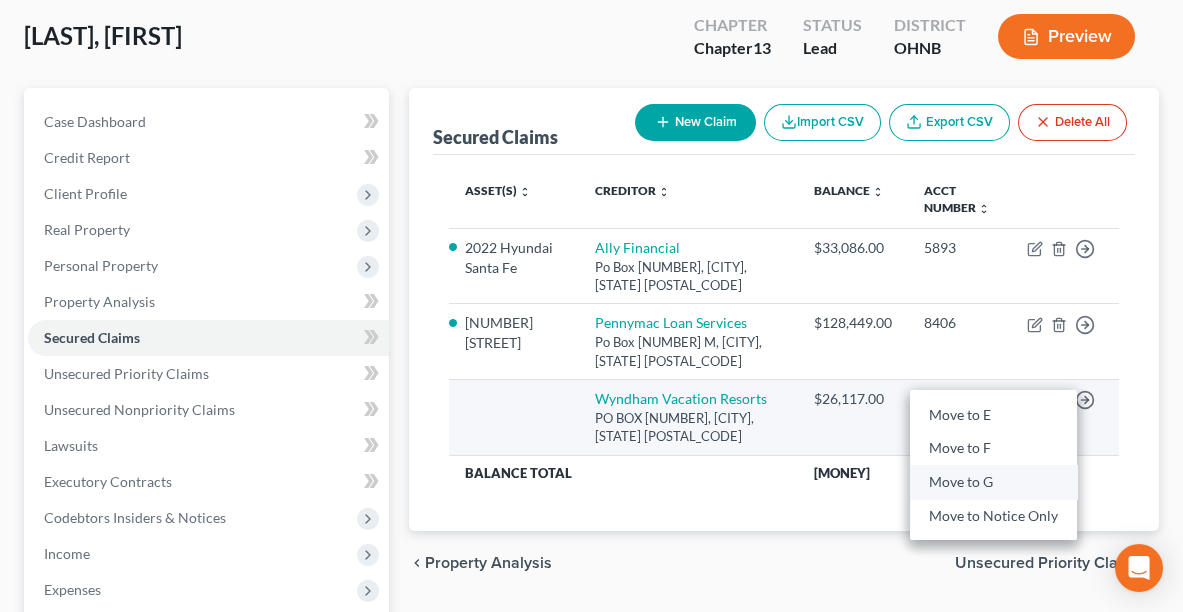 click on "Move to G" at bounding box center (993, 482) 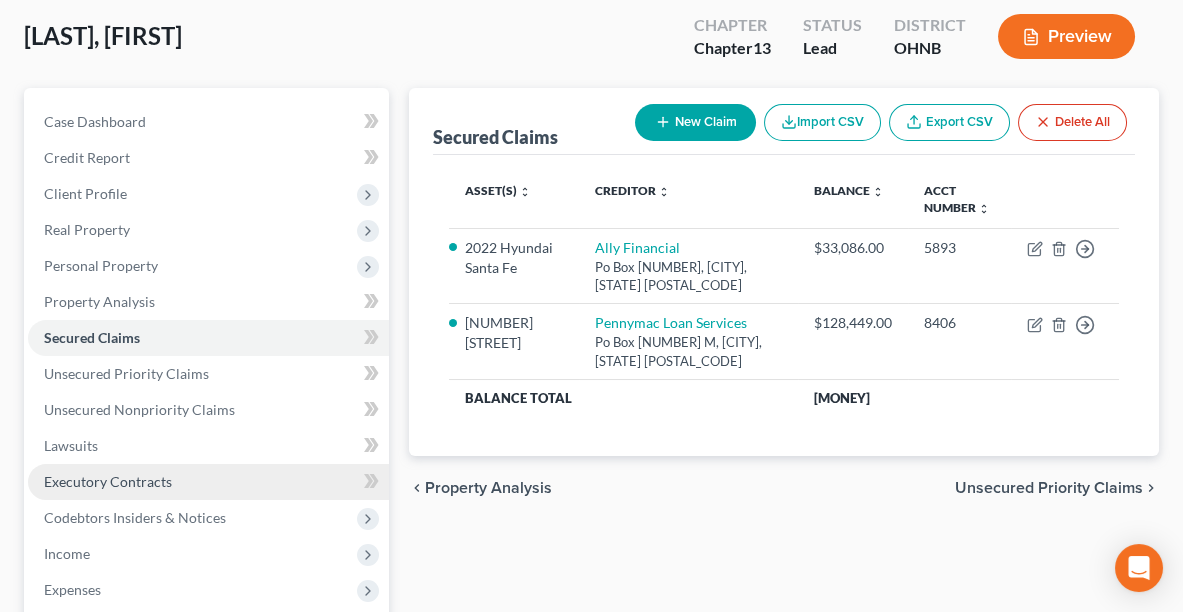 click on "Executory Contracts" at bounding box center (208, 482) 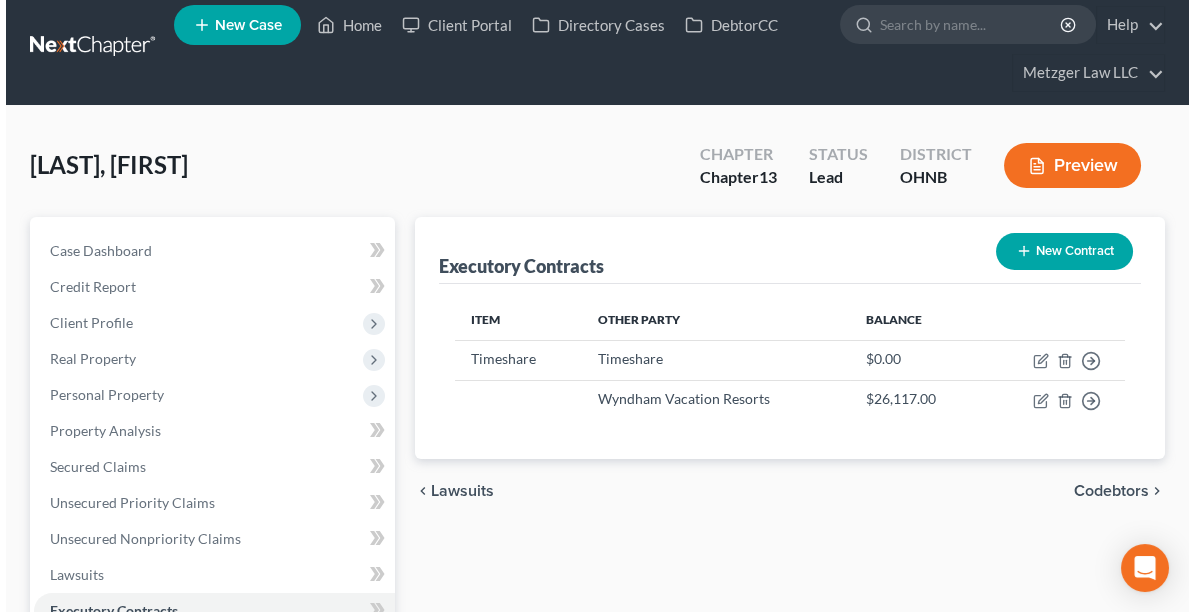 scroll, scrollTop: 0, scrollLeft: 0, axis: both 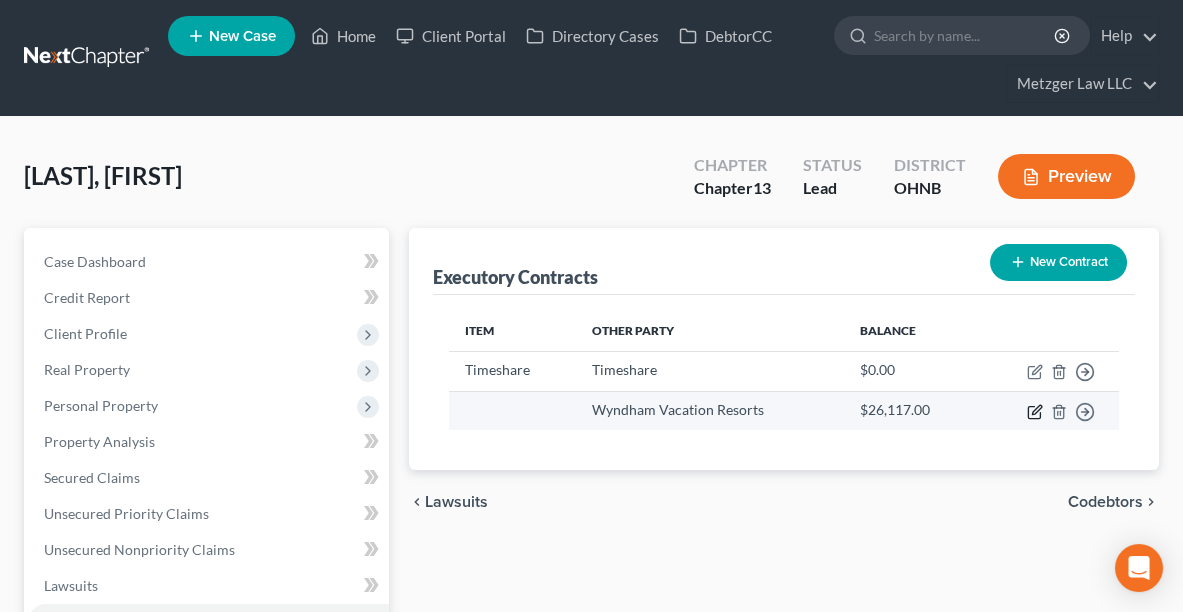 click 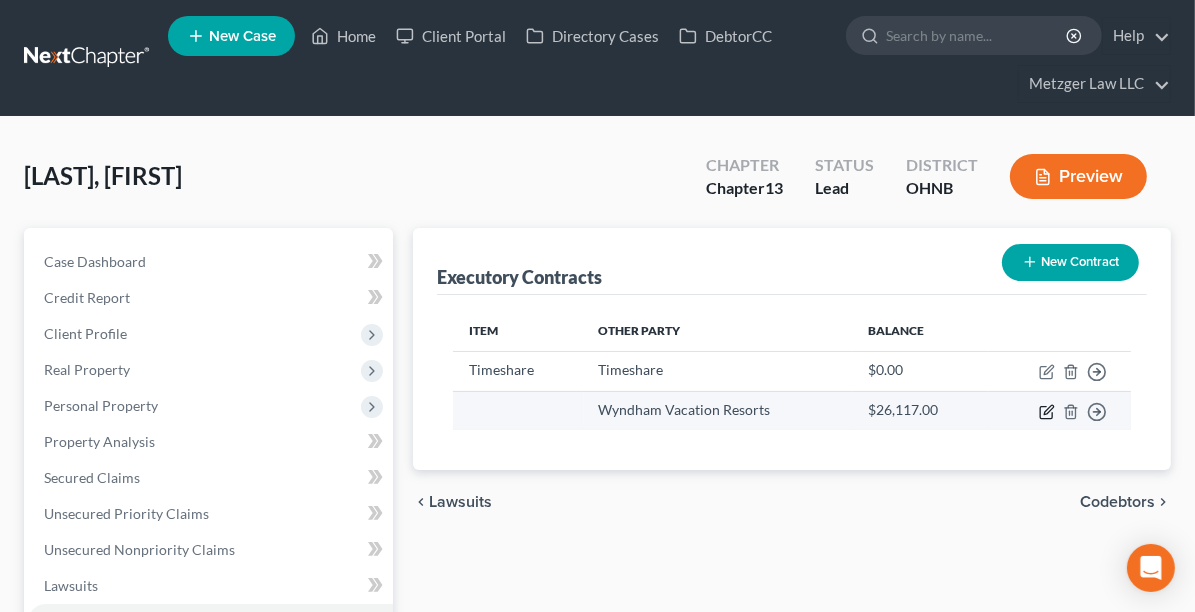 select on "31" 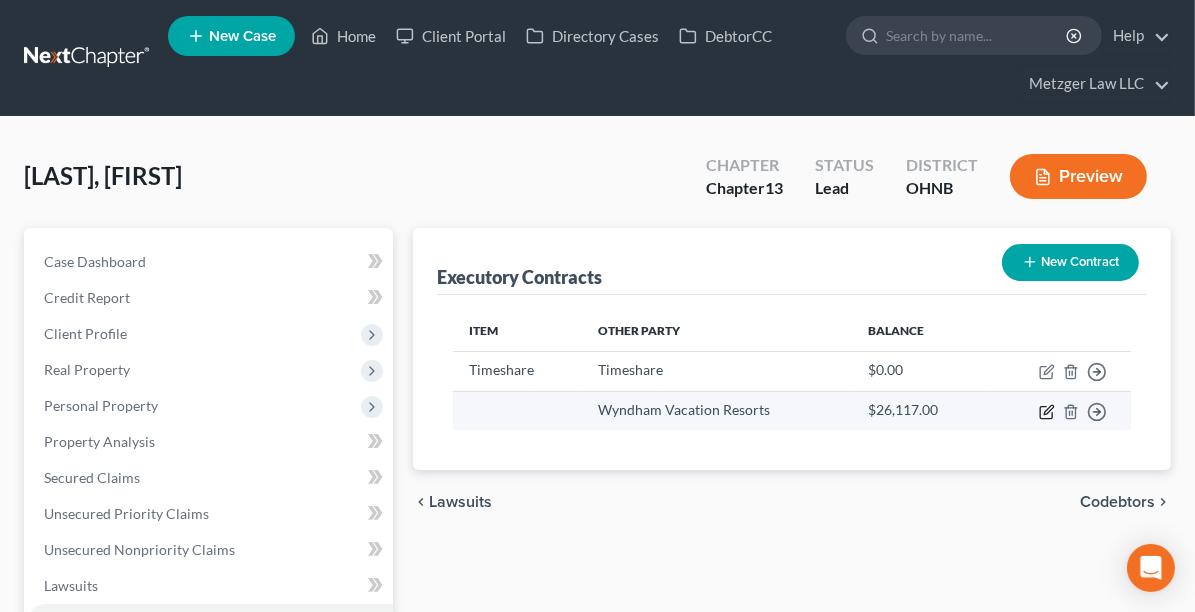 select on "0" 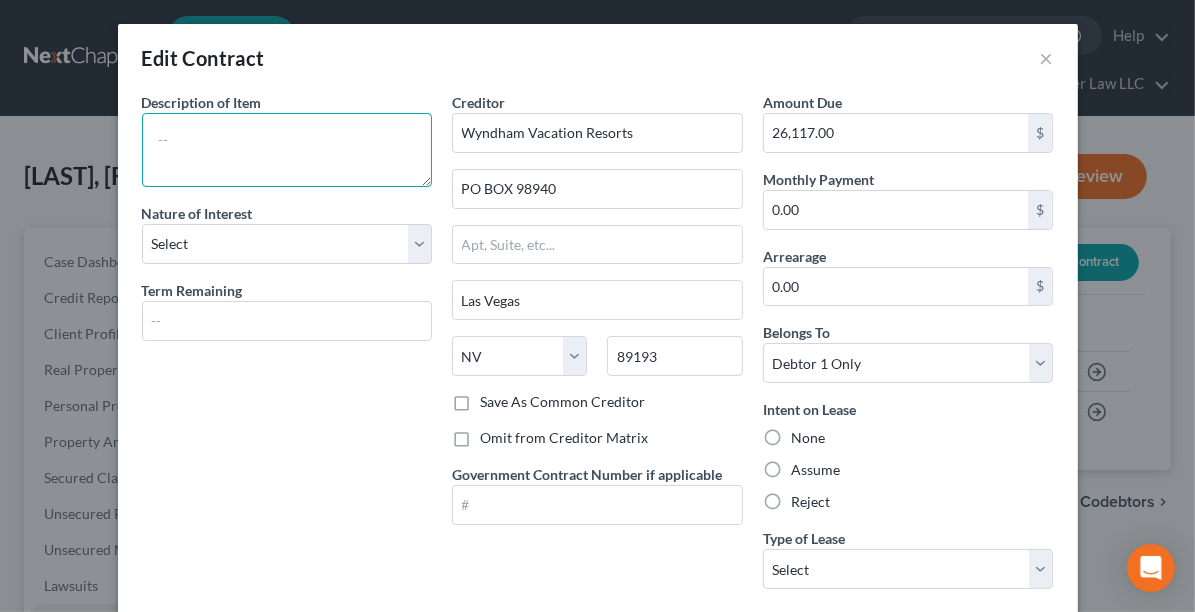 click at bounding box center [287, 150] 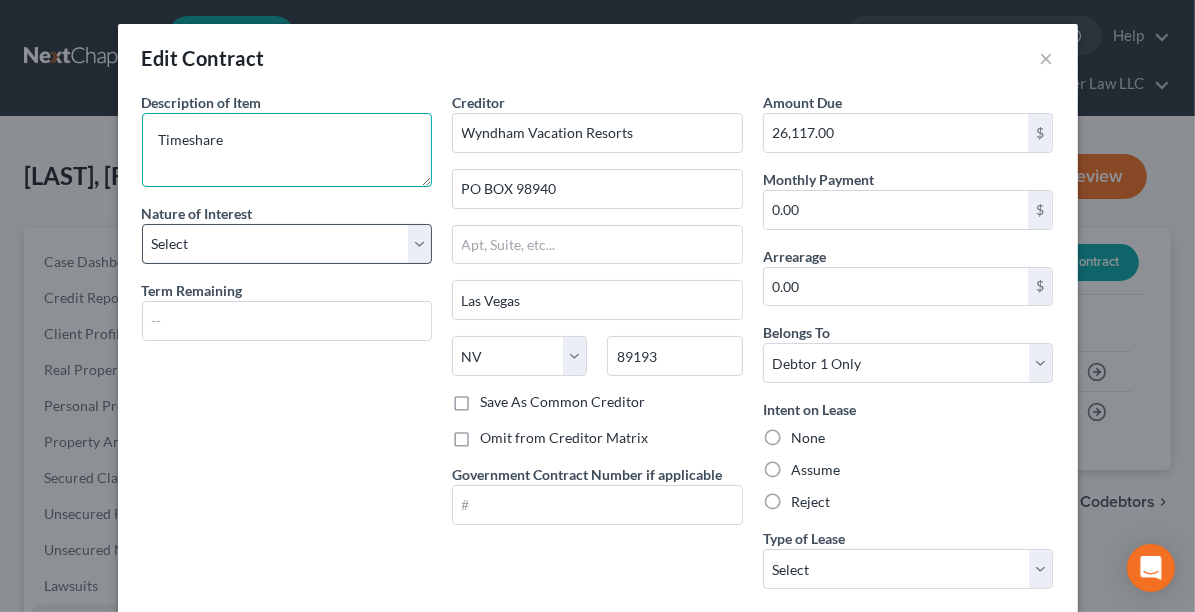 type on "Timeshare" 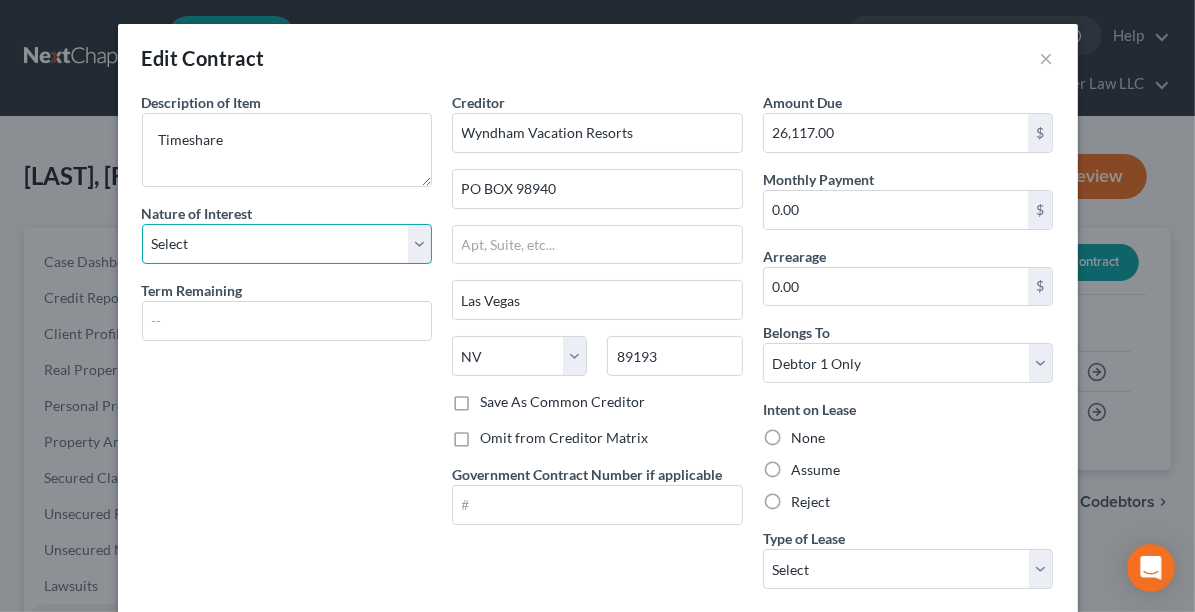 click on "Select Purchaser Agent Lessor Lessee" at bounding box center (287, 244) 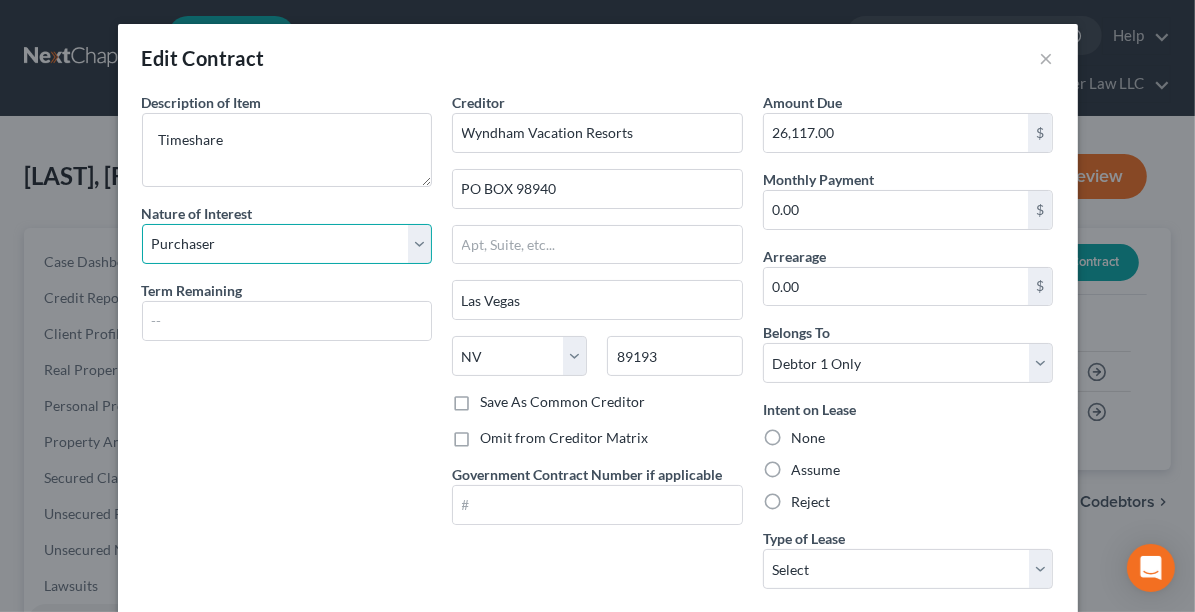 click on "Select Purchaser Agent Lessor Lessee" at bounding box center (287, 244) 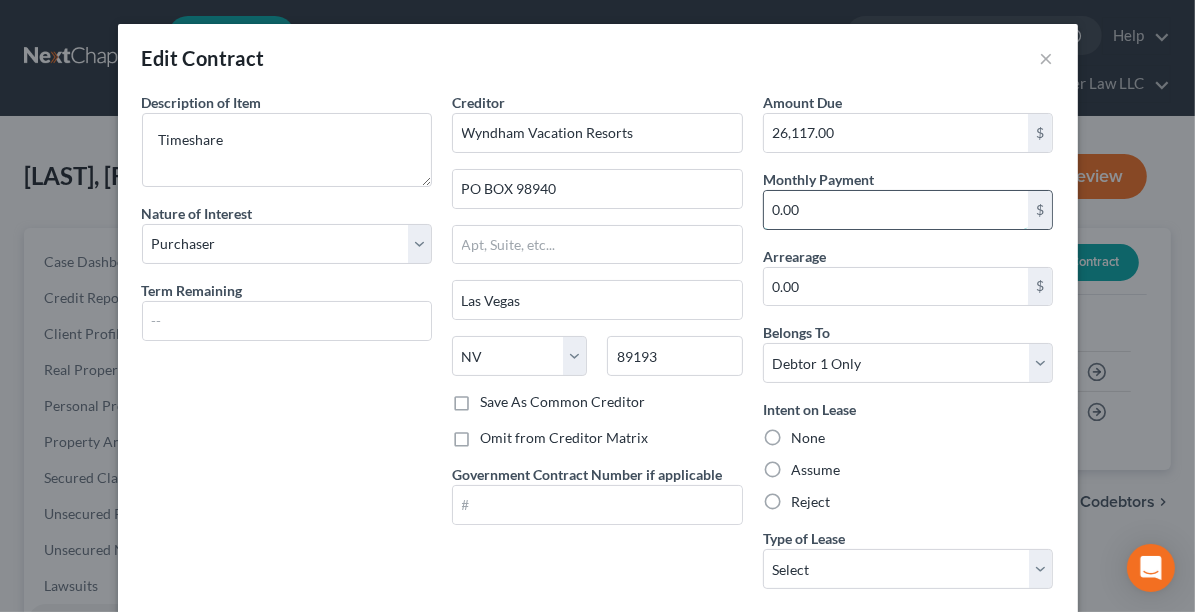 click on "0.00" at bounding box center [896, 210] 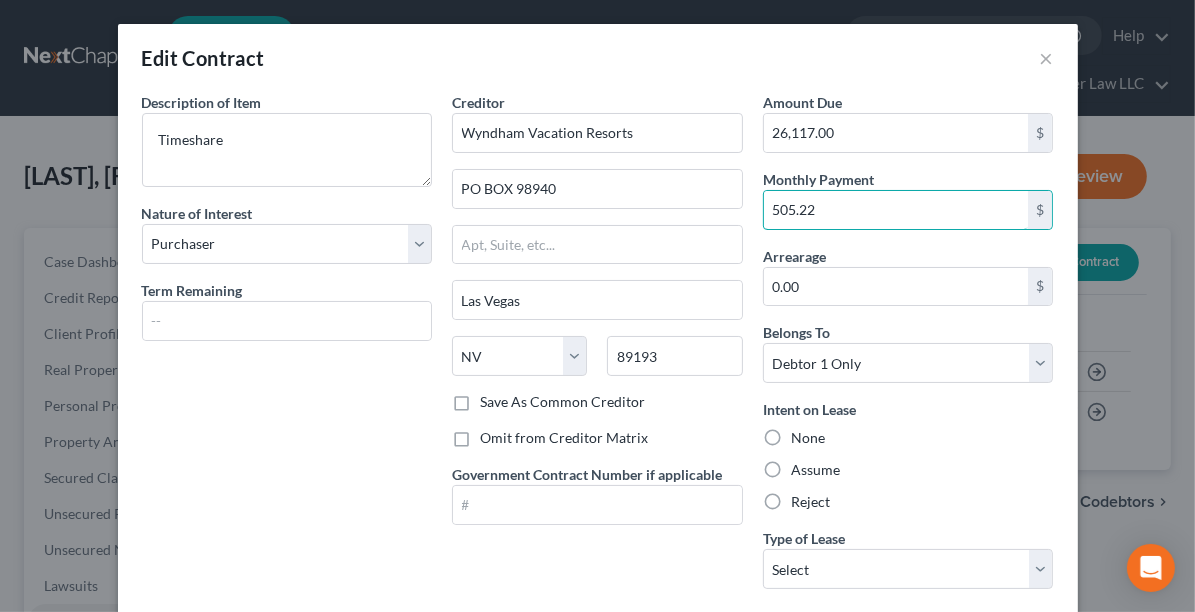 type on "505.22" 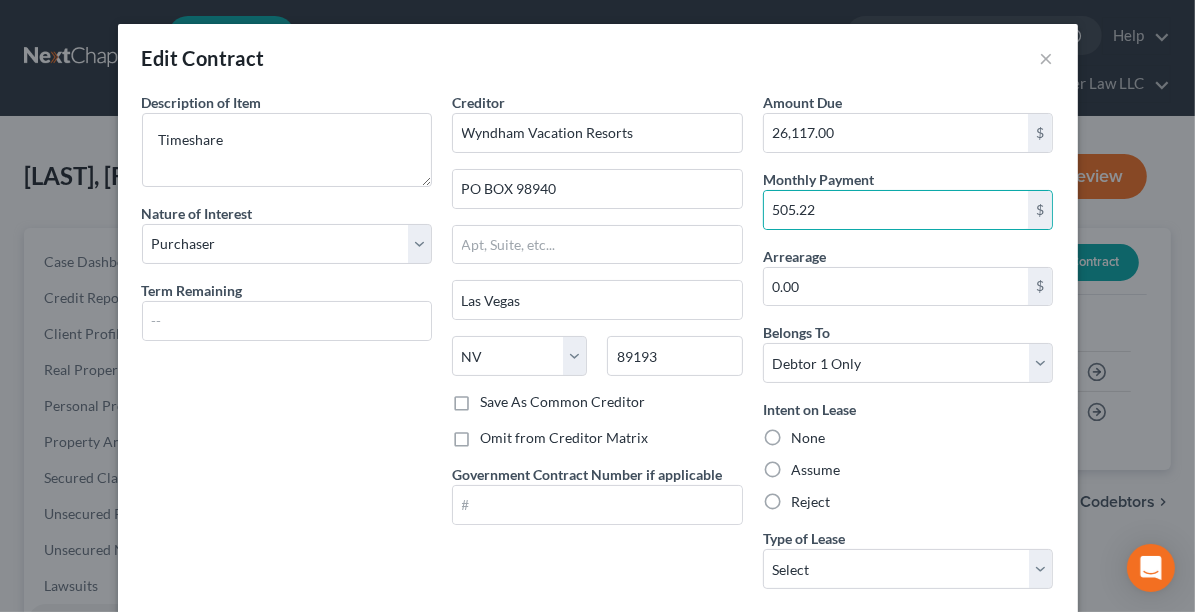 click on "Reject" at bounding box center (810, 502) 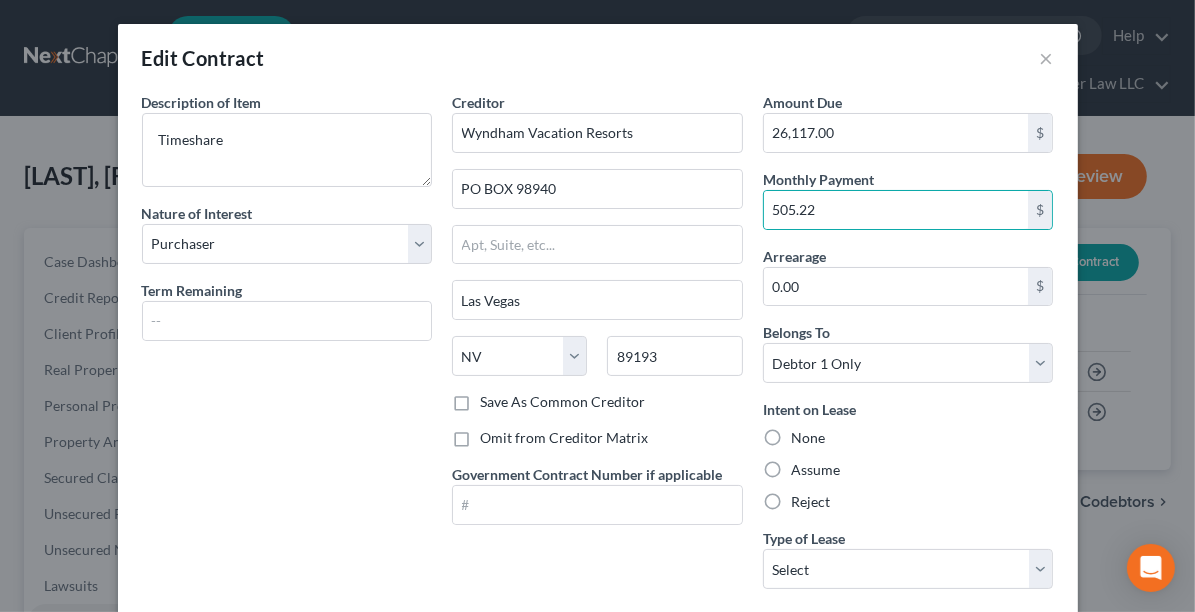 click on "Reject" at bounding box center [805, 498] 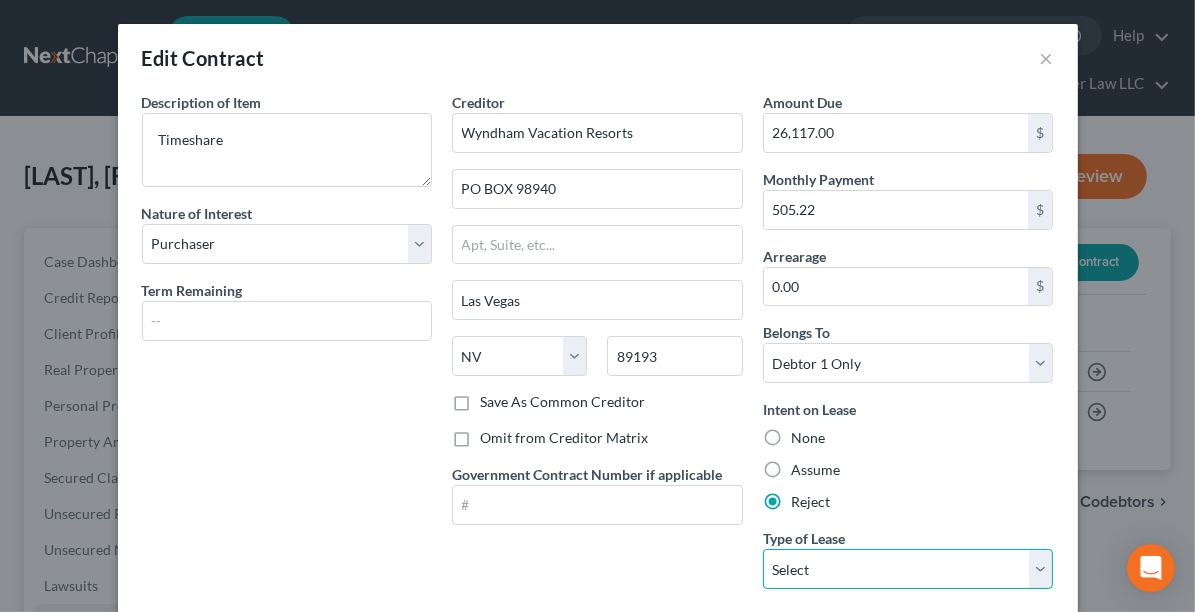 click on "Select Real Estate Car Other" at bounding box center (908, 569) 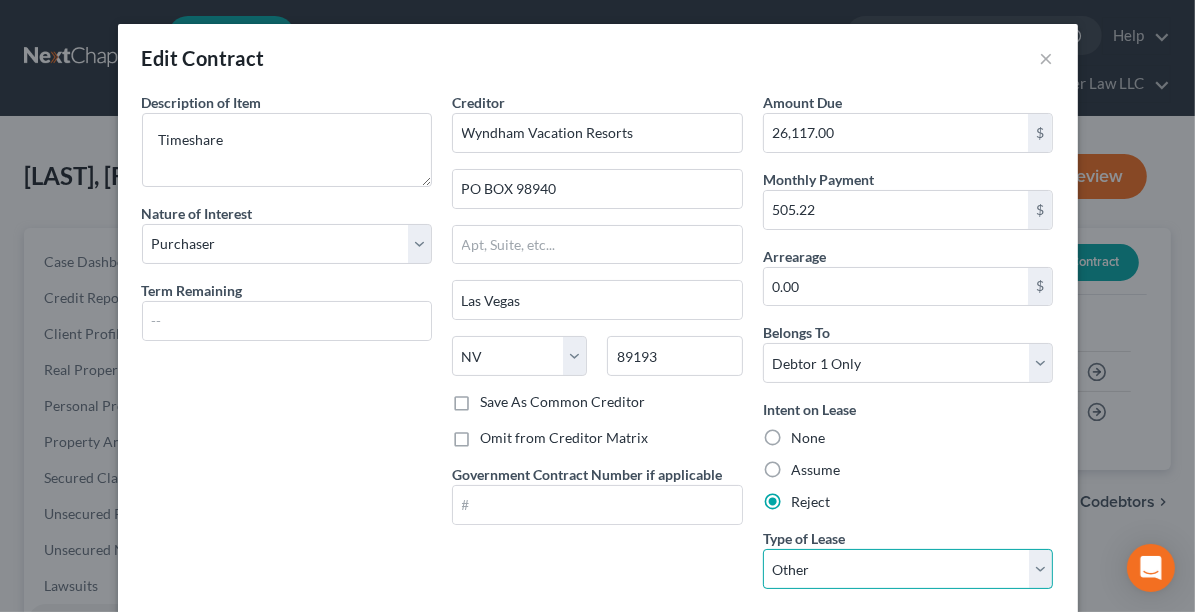 click on "Select Real Estate Car Other" at bounding box center [908, 569] 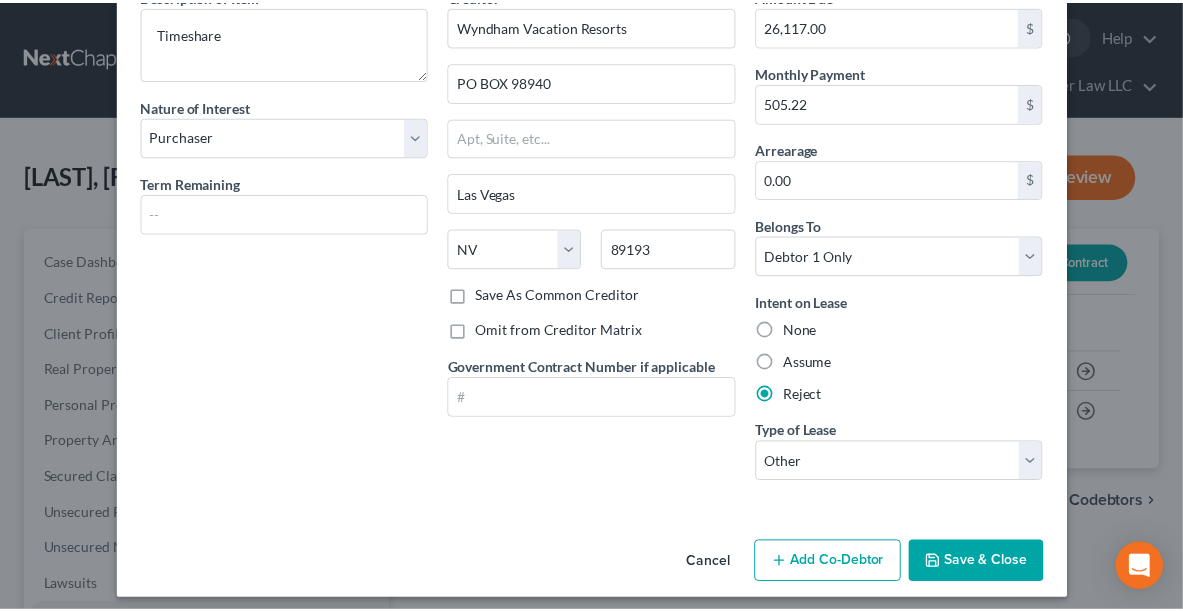 scroll, scrollTop: 113, scrollLeft: 0, axis: vertical 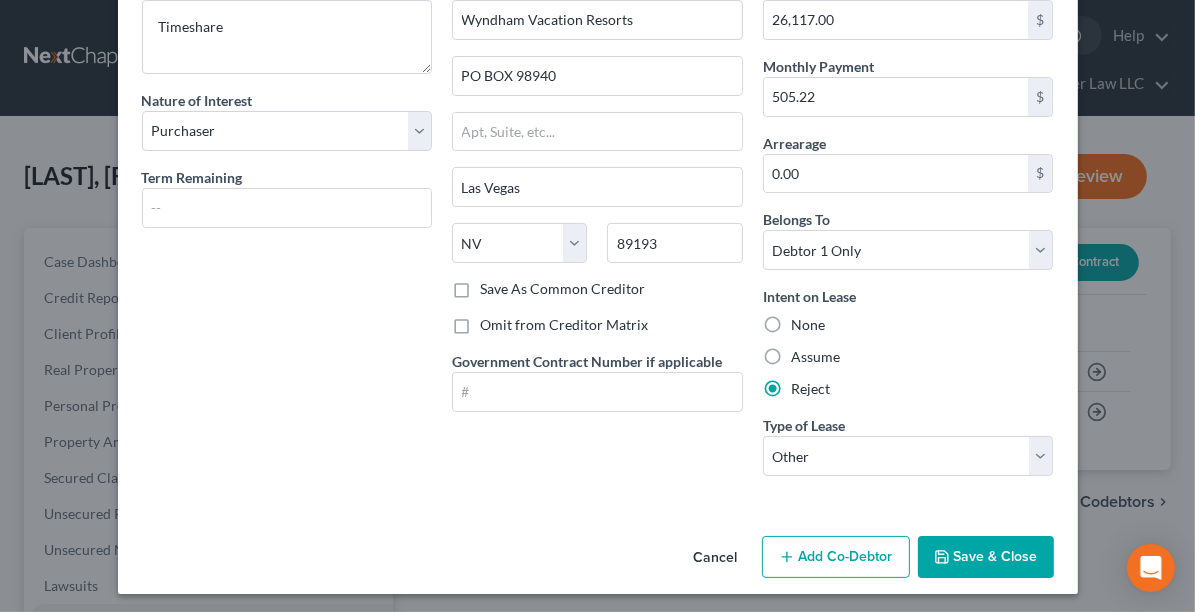 click on "Save & Close" at bounding box center (986, 557) 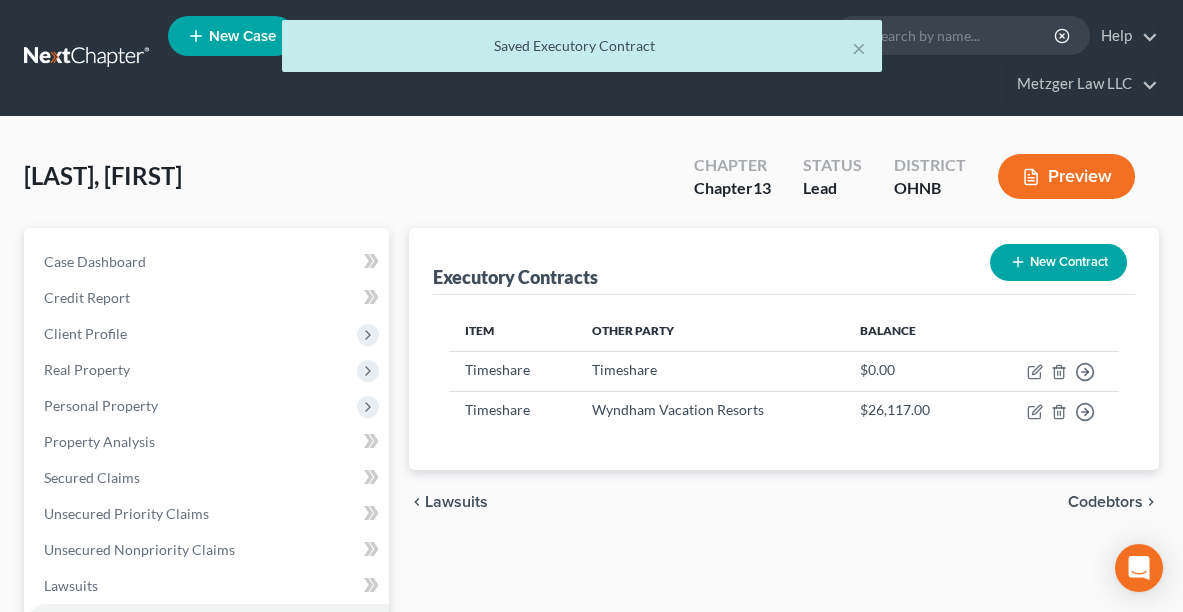 scroll, scrollTop: 41, scrollLeft: 0, axis: vertical 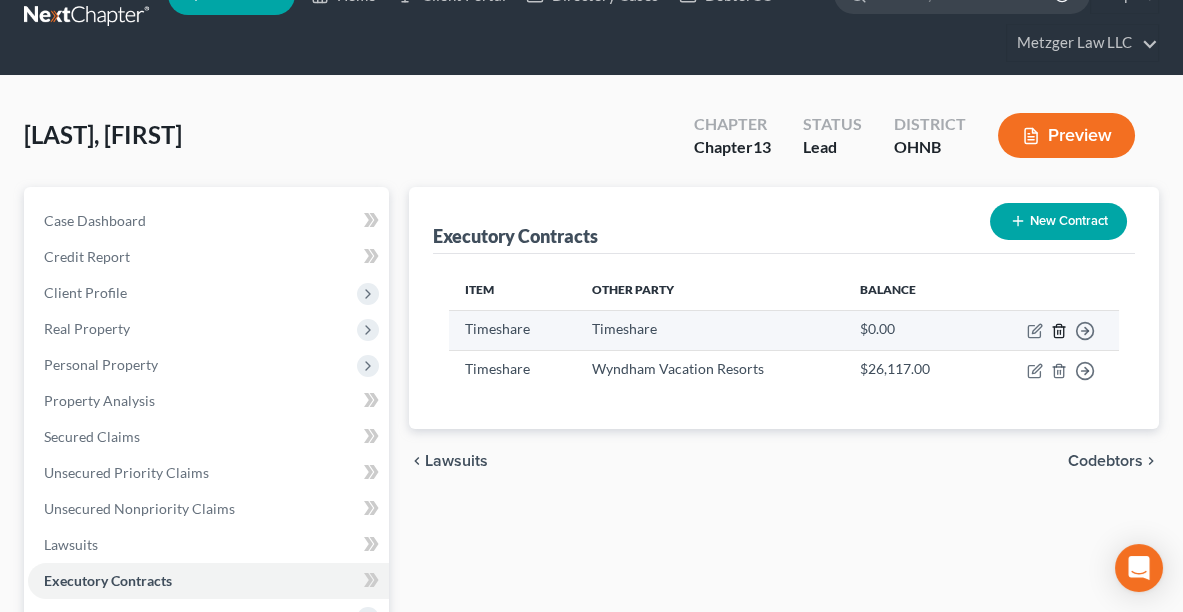 click 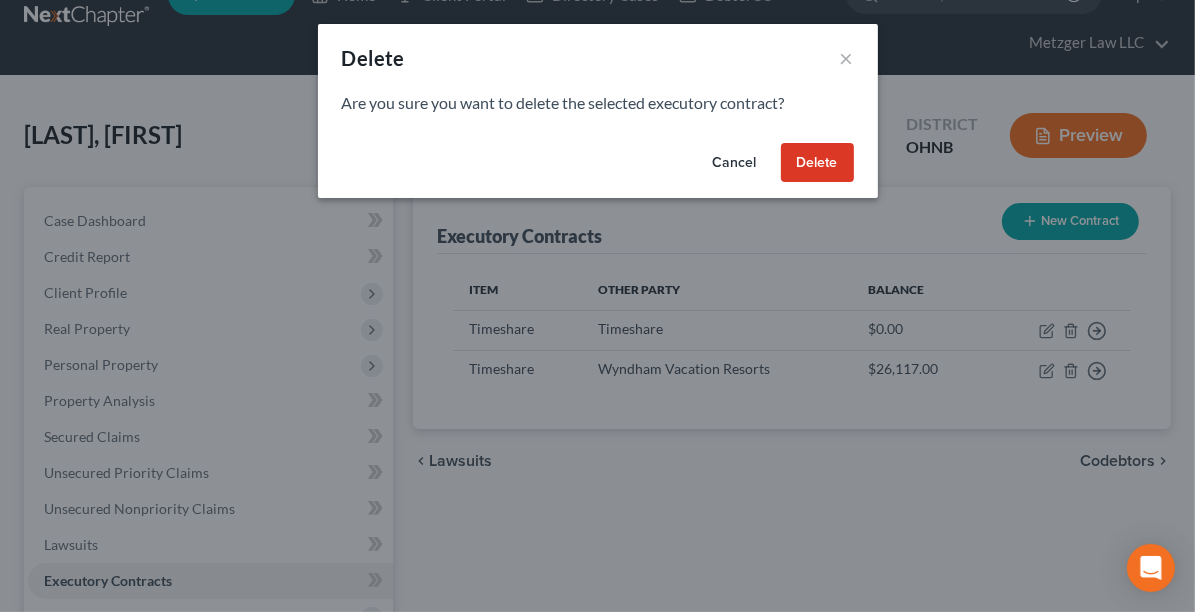 click on "Delete" at bounding box center (817, 163) 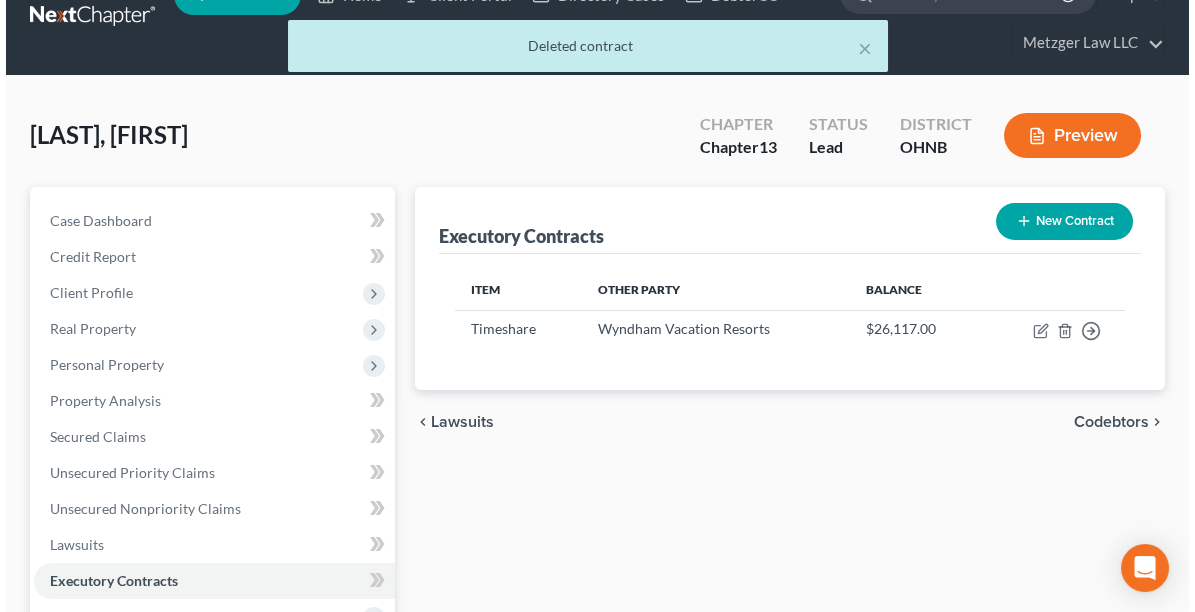 scroll, scrollTop: 126, scrollLeft: 0, axis: vertical 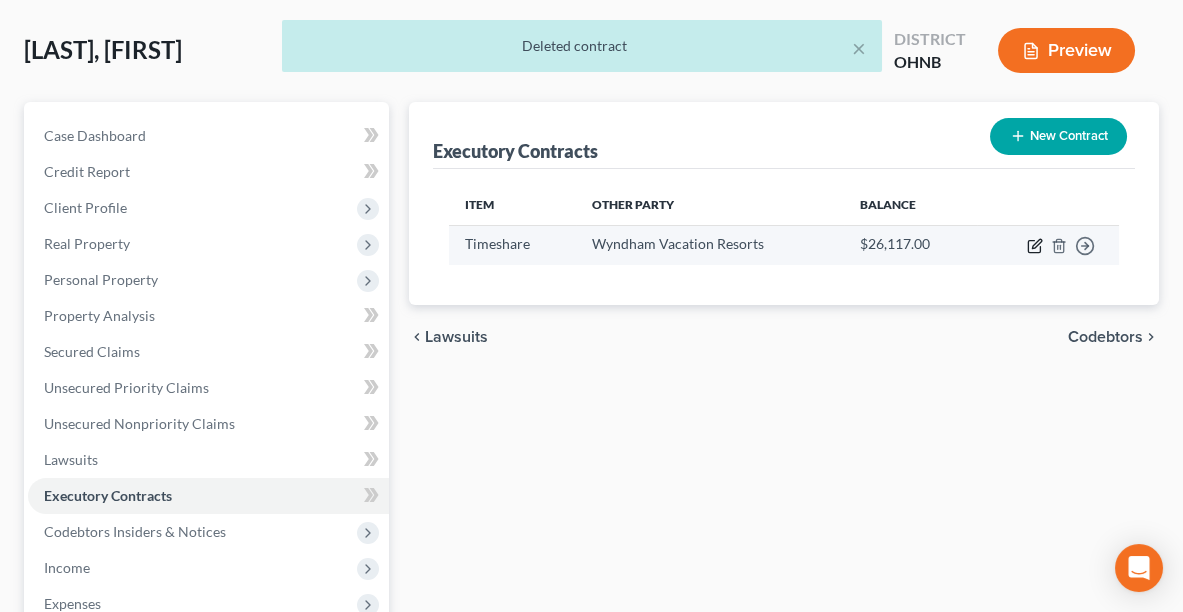 click 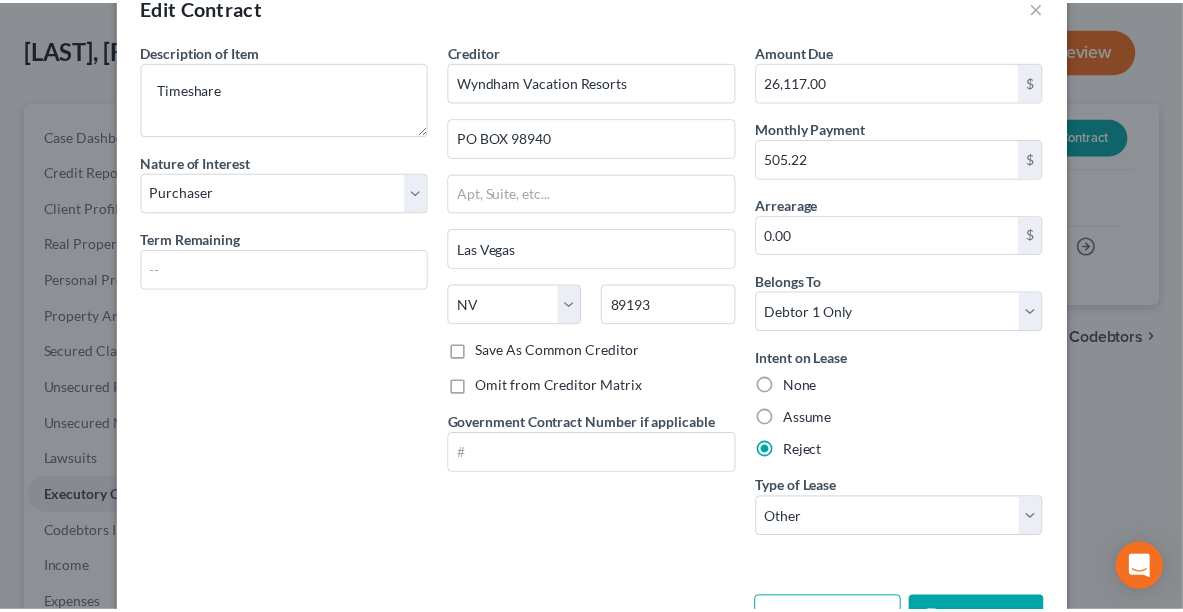 scroll, scrollTop: 113, scrollLeft: 0, axis: vertical 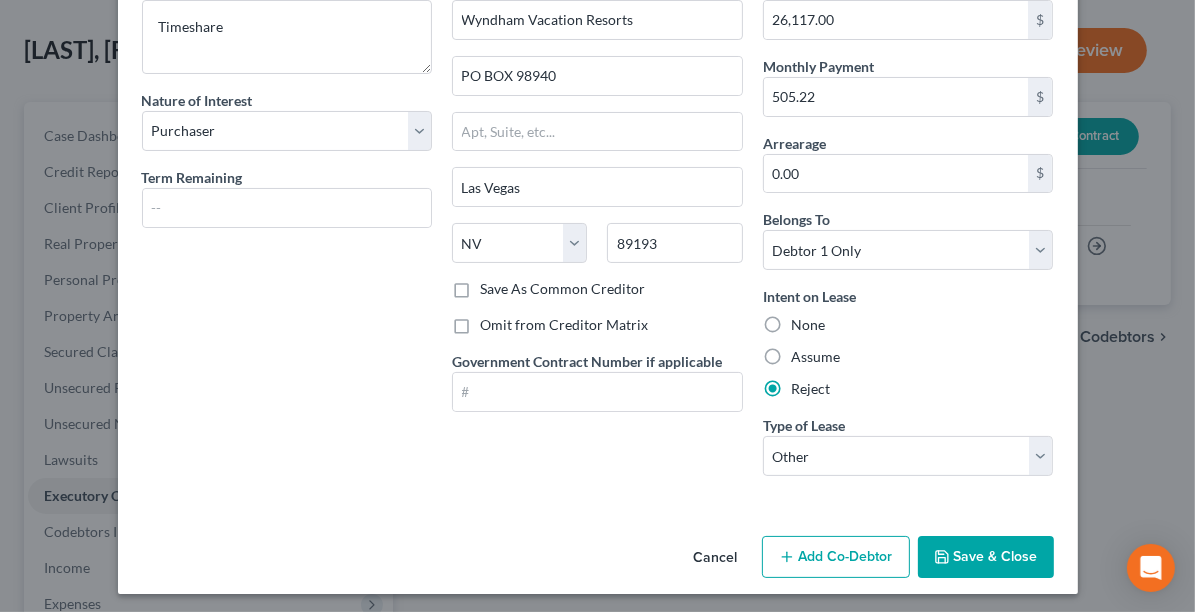 click on "Save & Close" at bounding box center [986, 557] 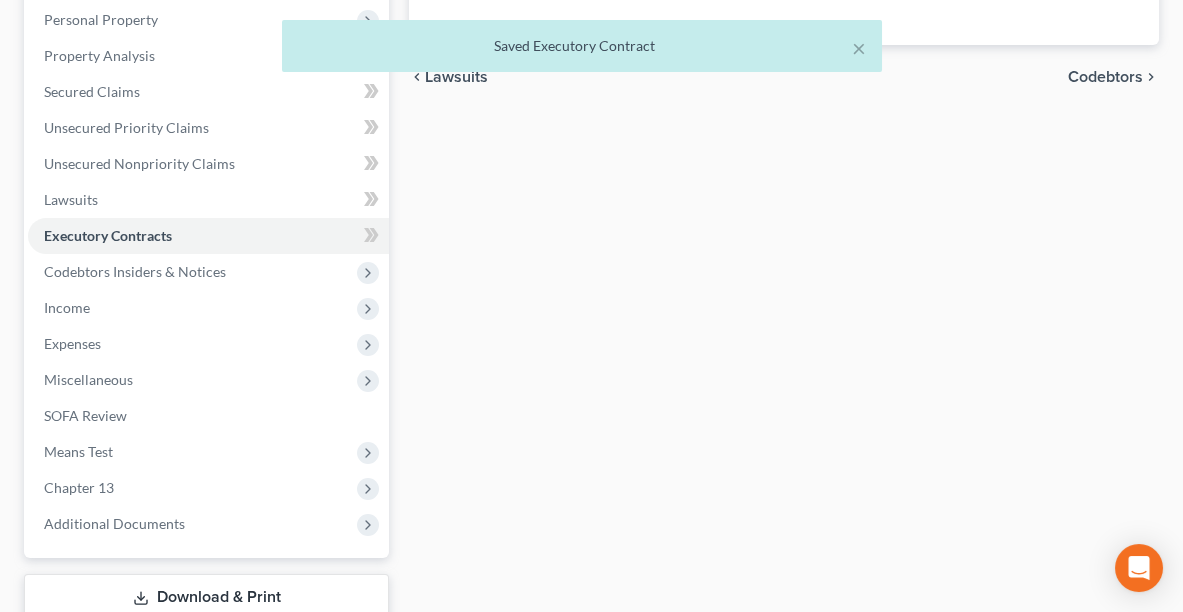 scroll, scrollTop: 518, scrollLeft: 0, axis: vertical 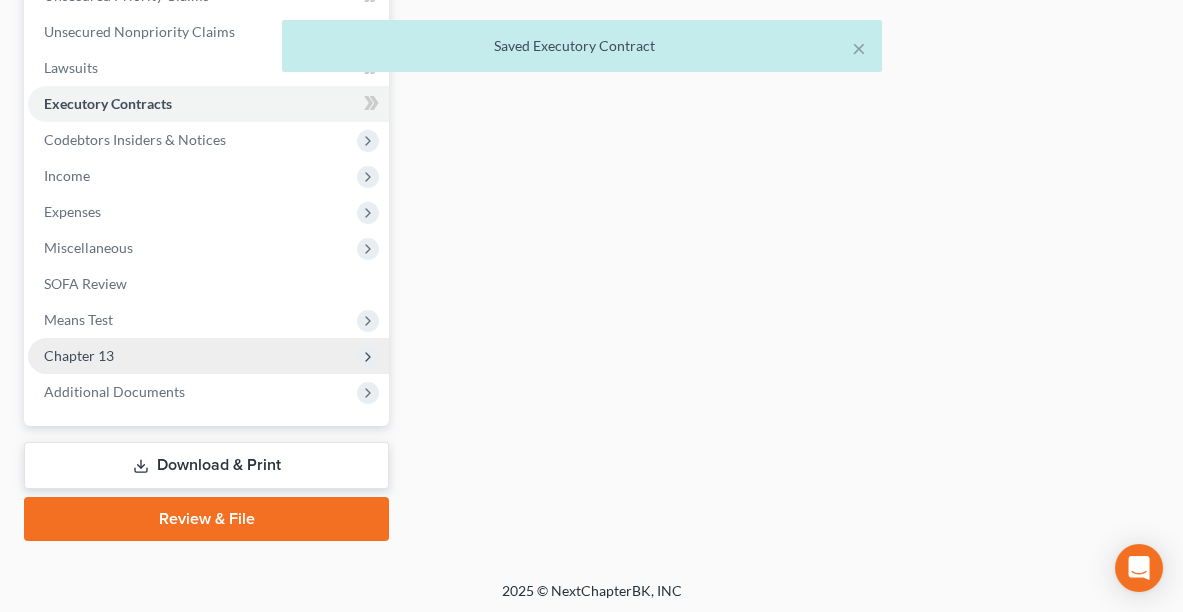 click on "Chapter 13" at bounding box center [208, 356] 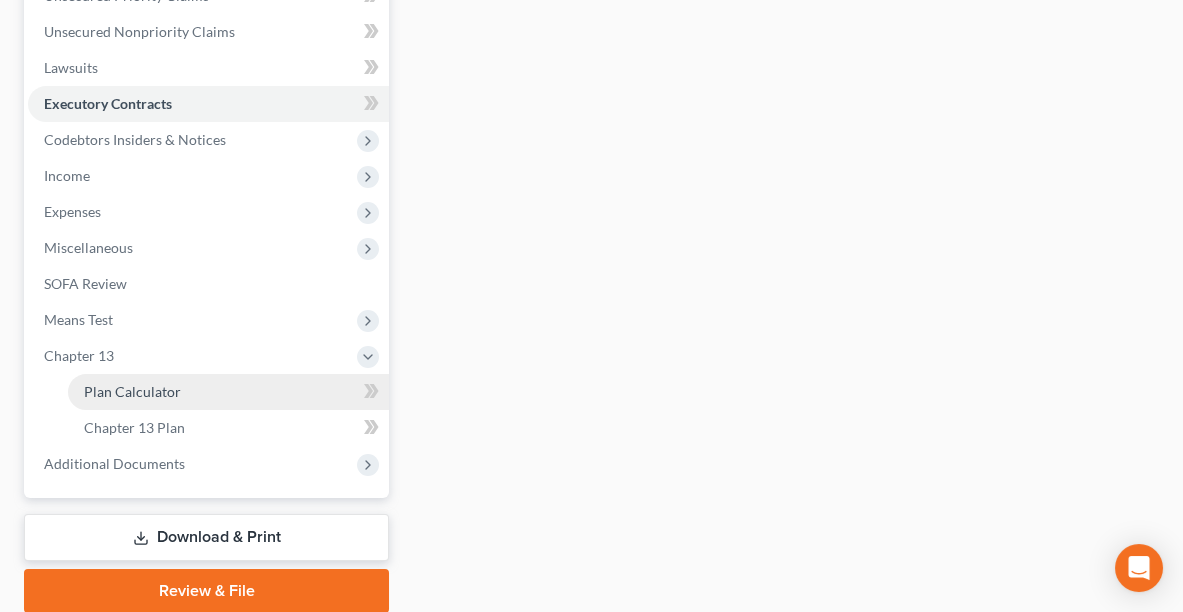 click on "Plan Calculator" at bounding box center [132, 391] 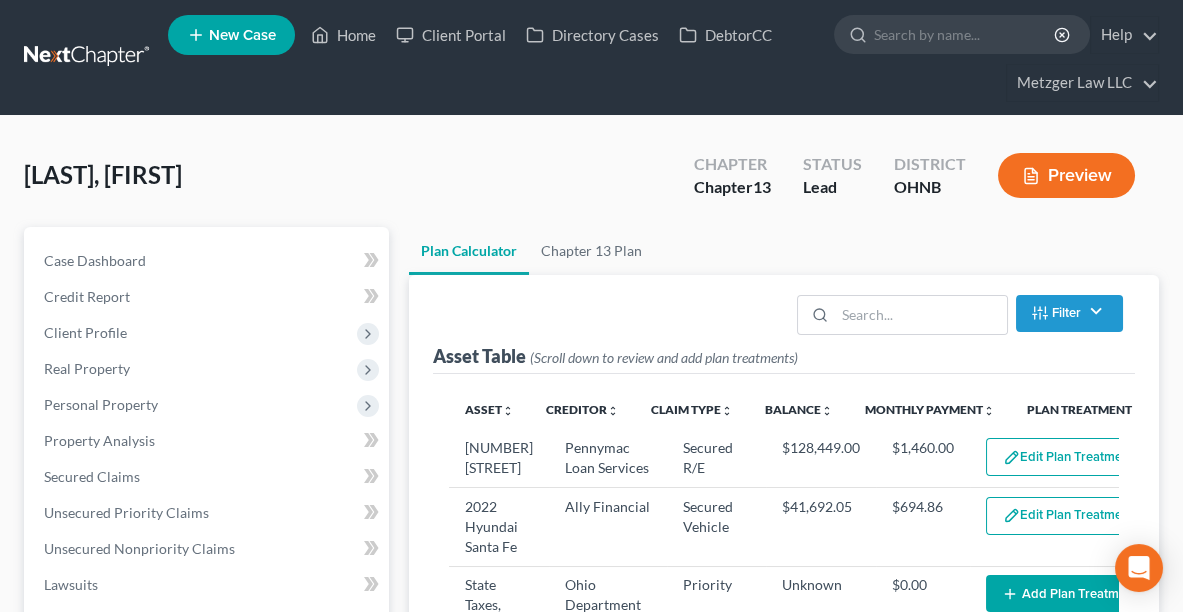 scroll, scrollTop: 0, scrollLeft: 0, axis: both 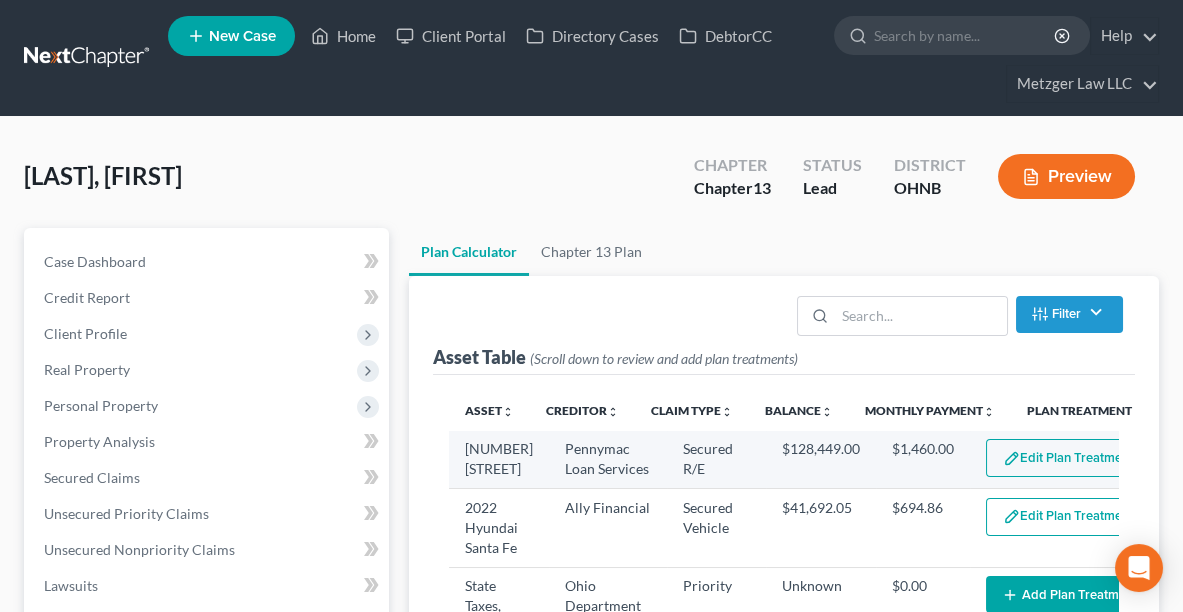 select on "59" 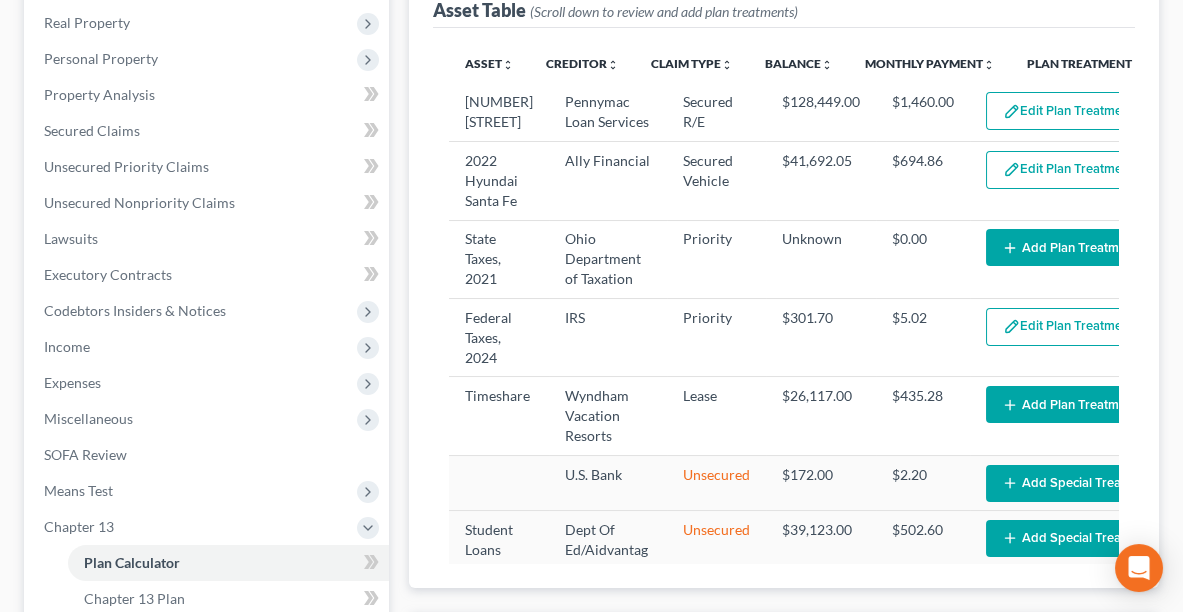 scroll, scrollTop: 351, scrollLeft: 0, axis: vertical 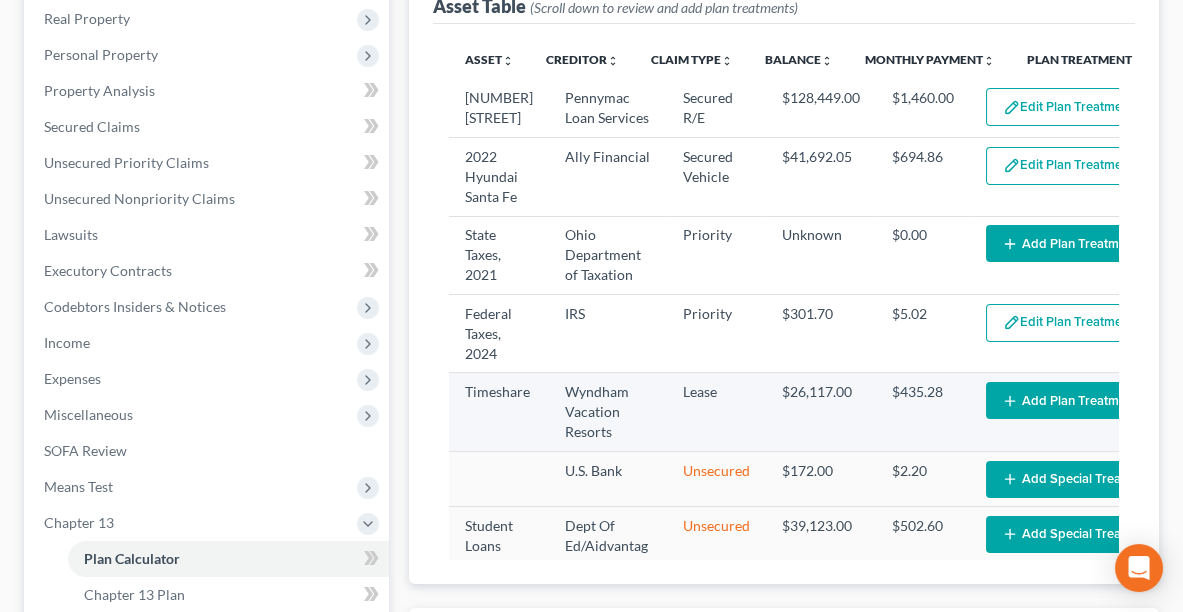 click 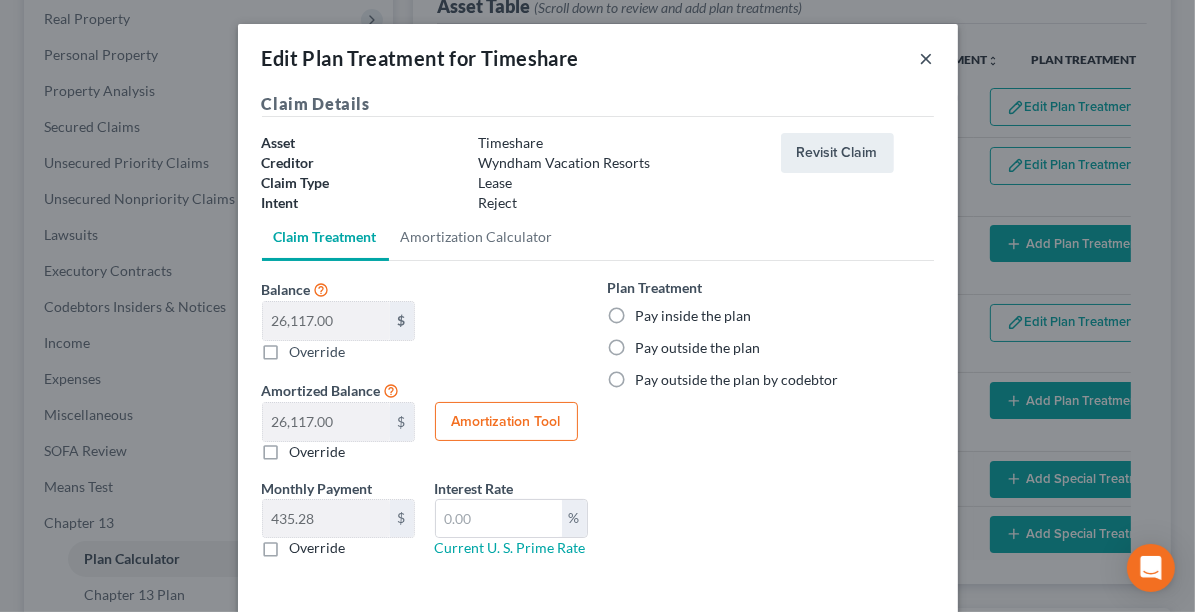 click on "×" at bounding box center [927, 58] 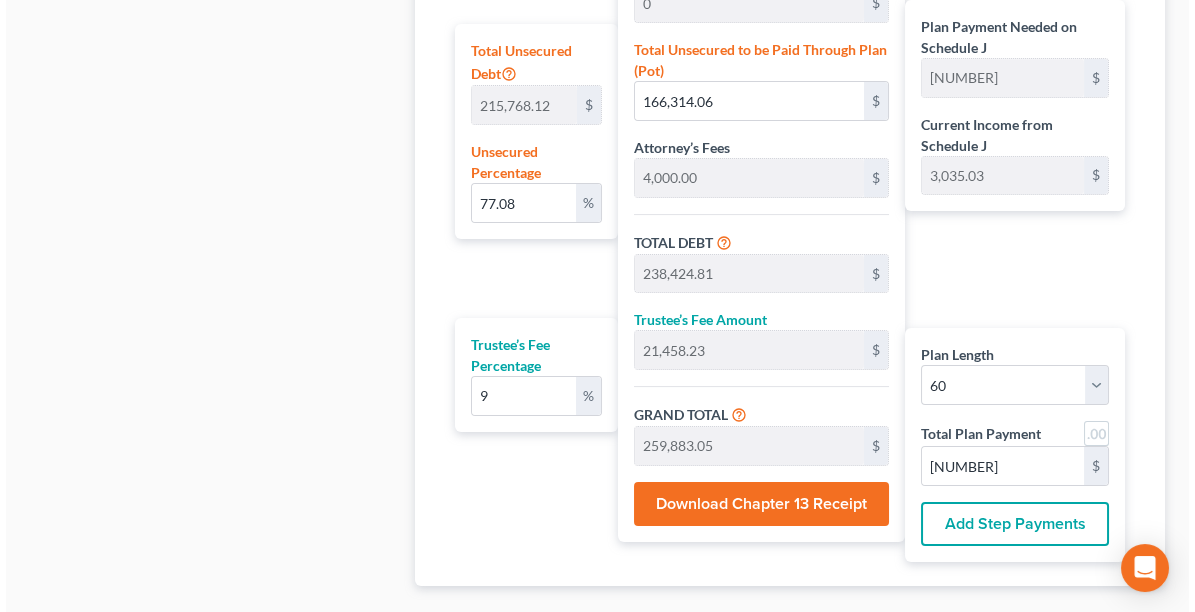 scroll, scrollTop: 1385, scrollLeft: 0, axis: vertical 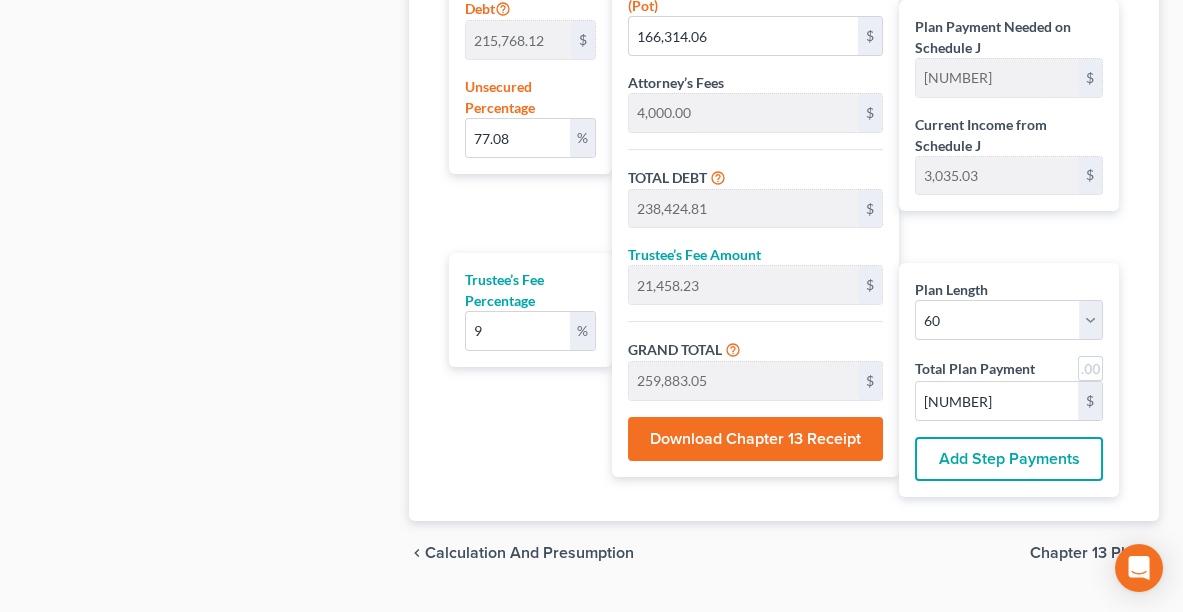 click on "Download Chapter 13 Receipt" at bounding box center (756, 439) 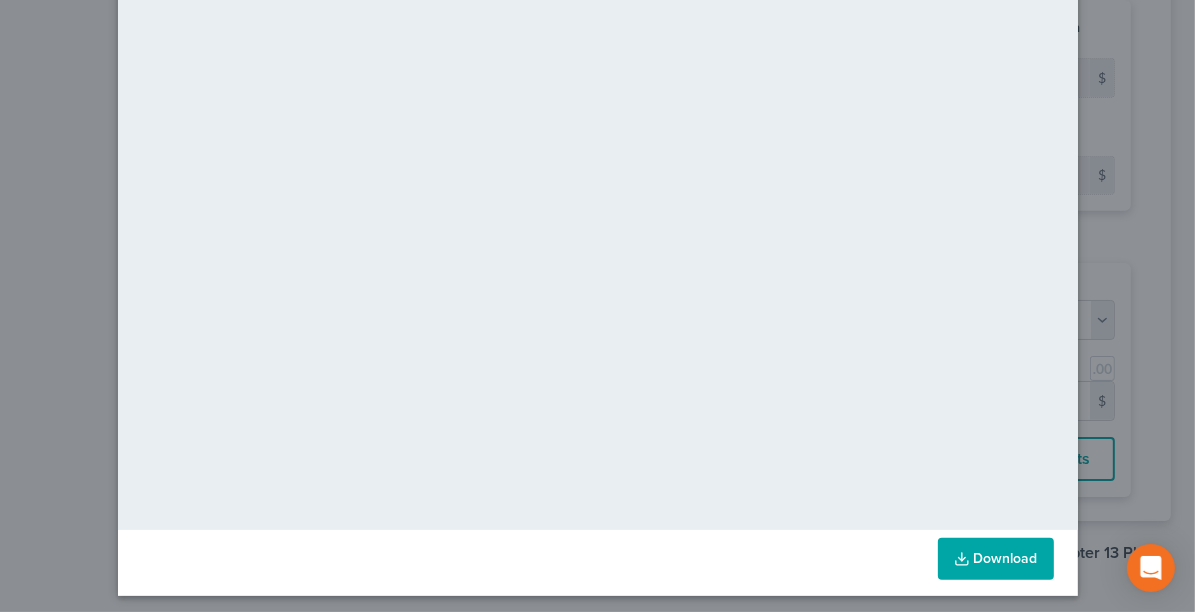 scroll, scrollTop: 224, scrollLeft: 0, axis: vertical 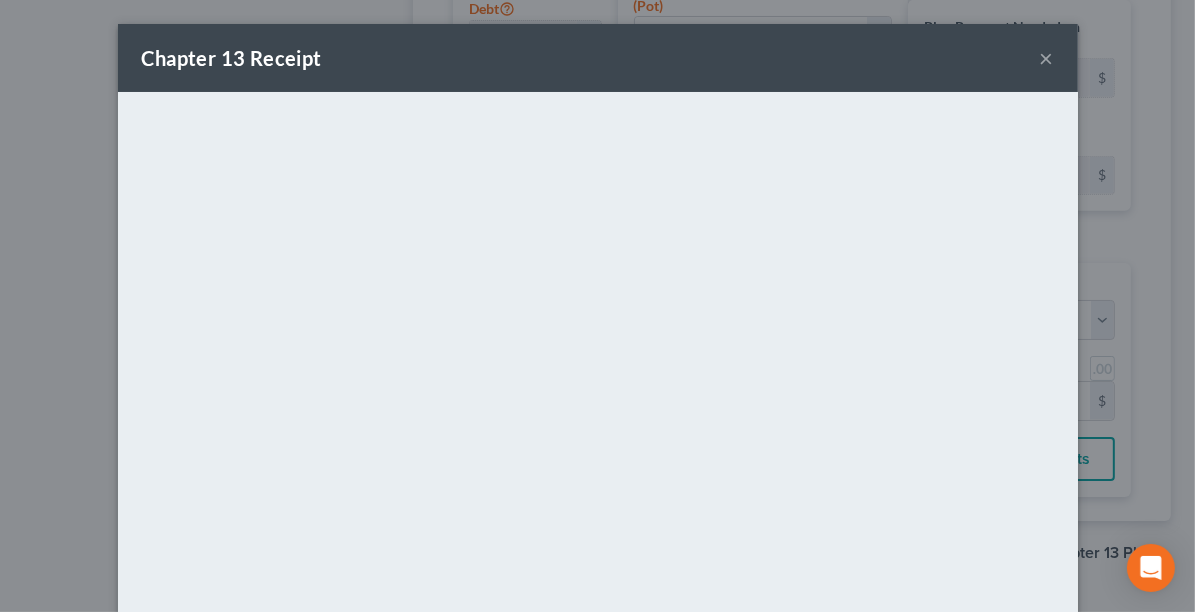 click on "×" at bounding box center (1047, 58) 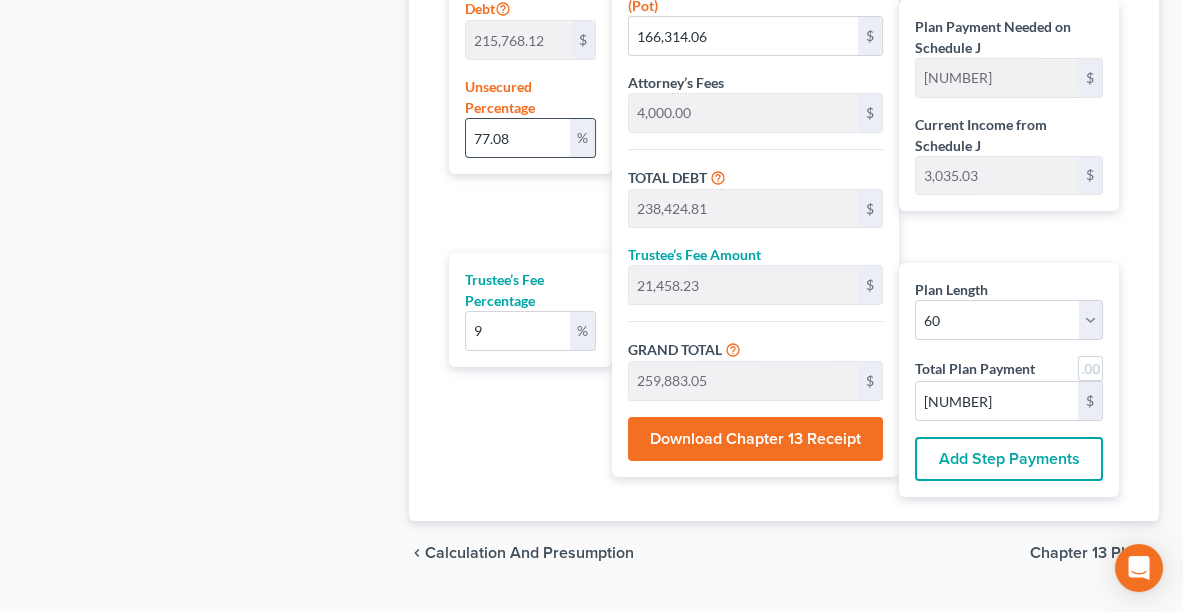 click on "77.08" at bounding box center (518, 138) 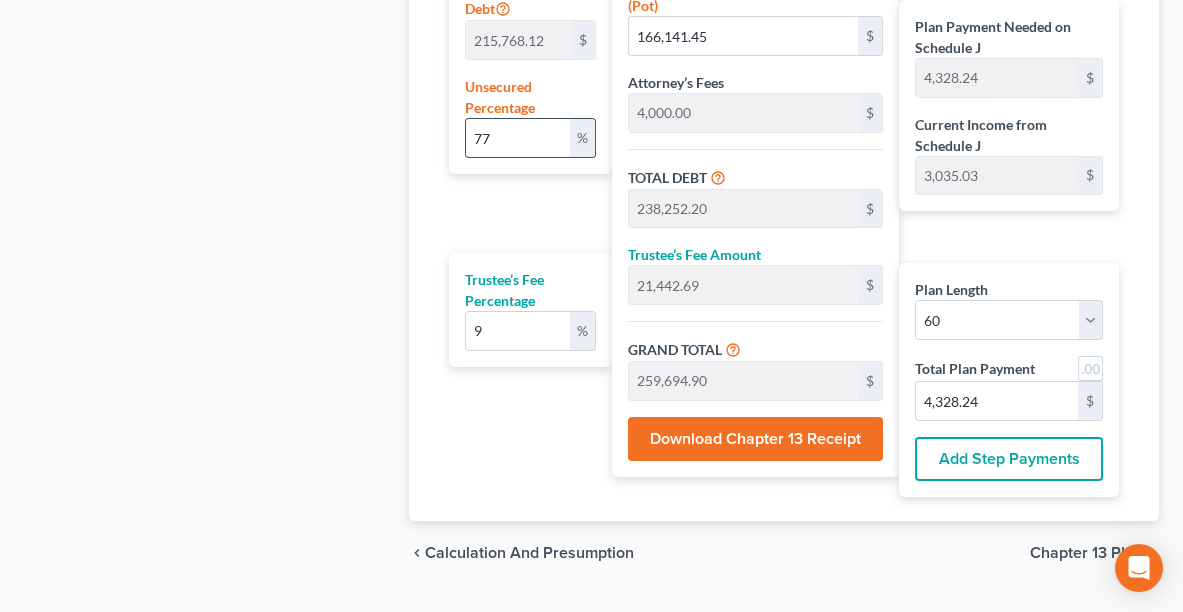 type on "7" 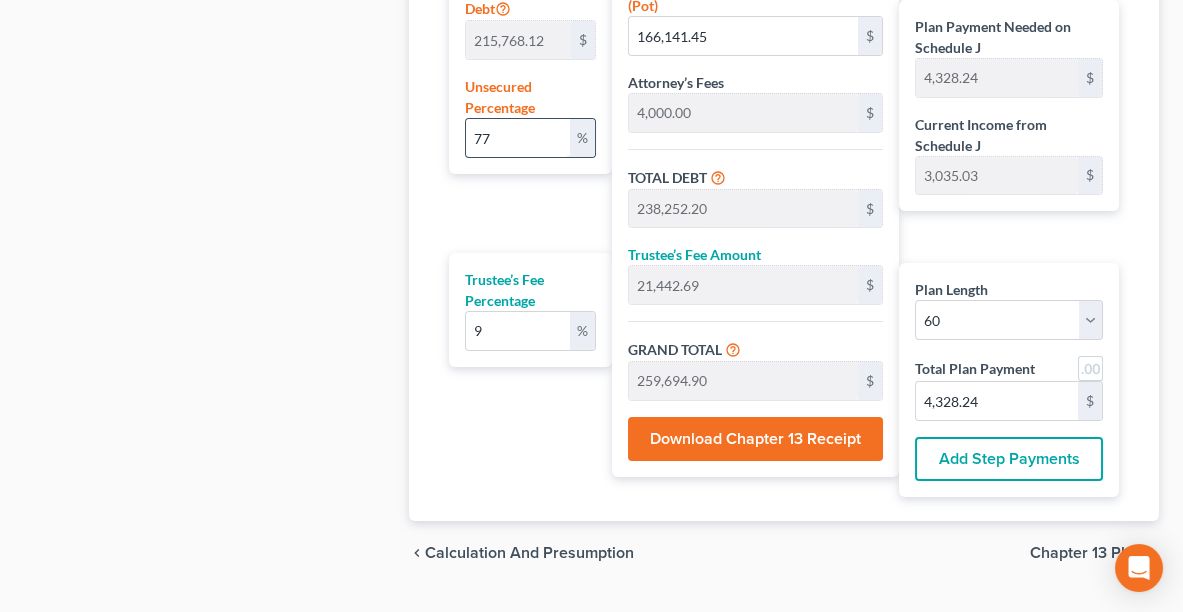 type on "15,103.76" 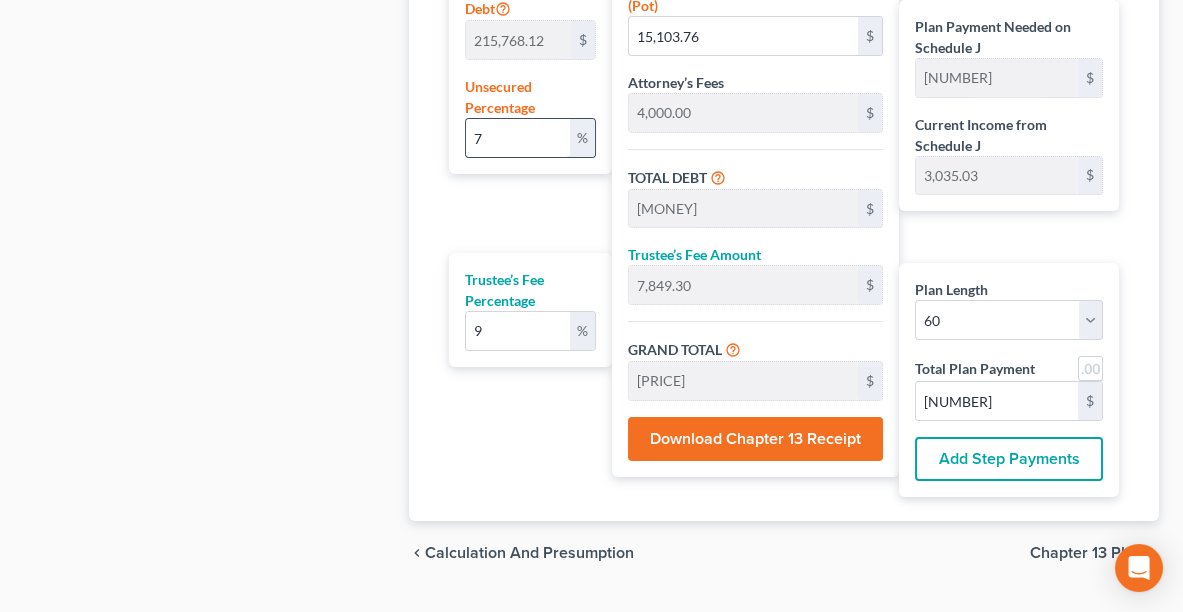 type 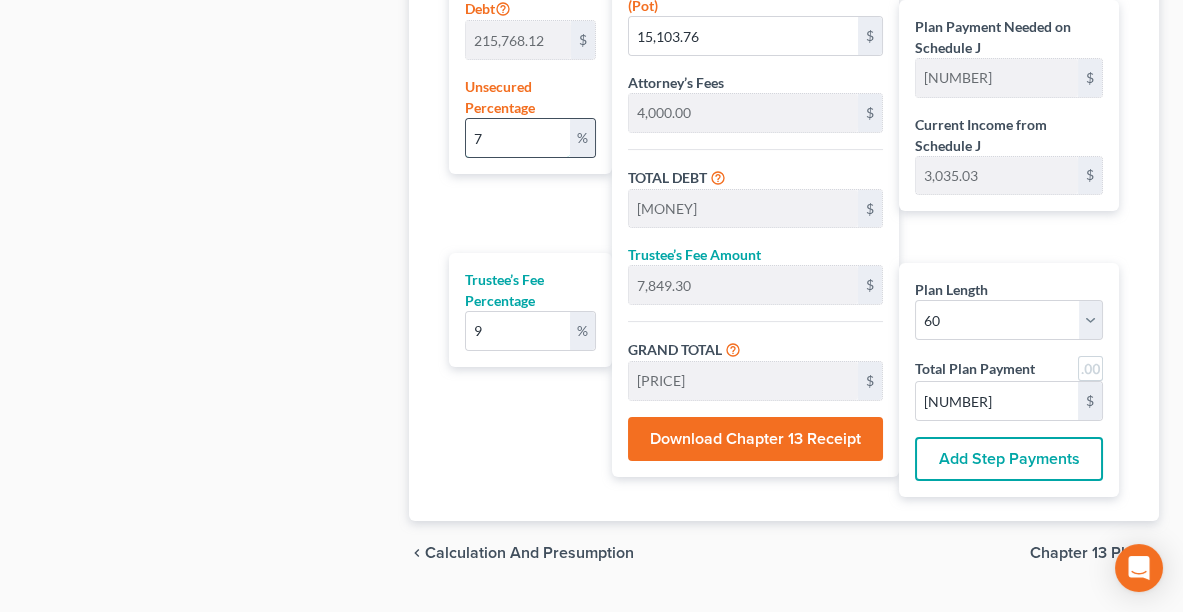 type 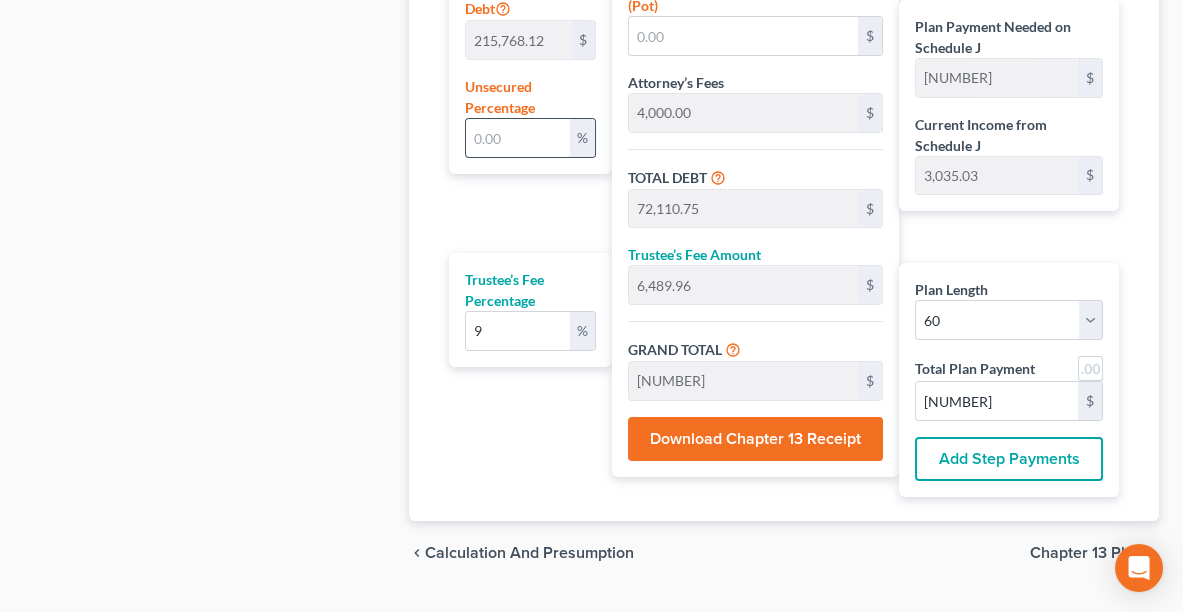 type on "4" 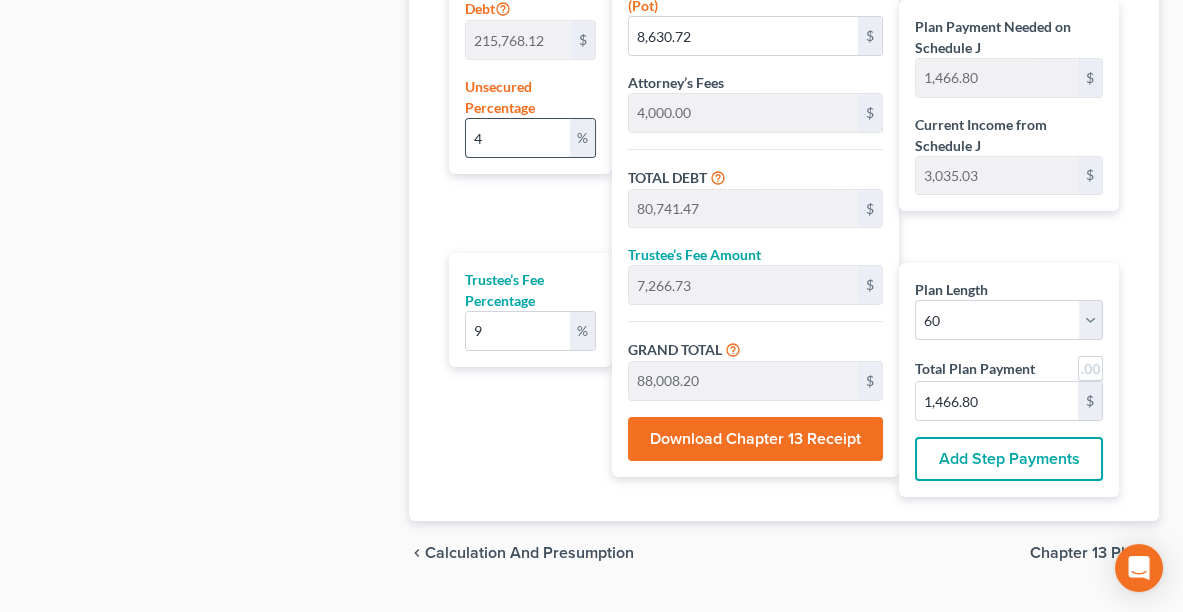 type on "40" 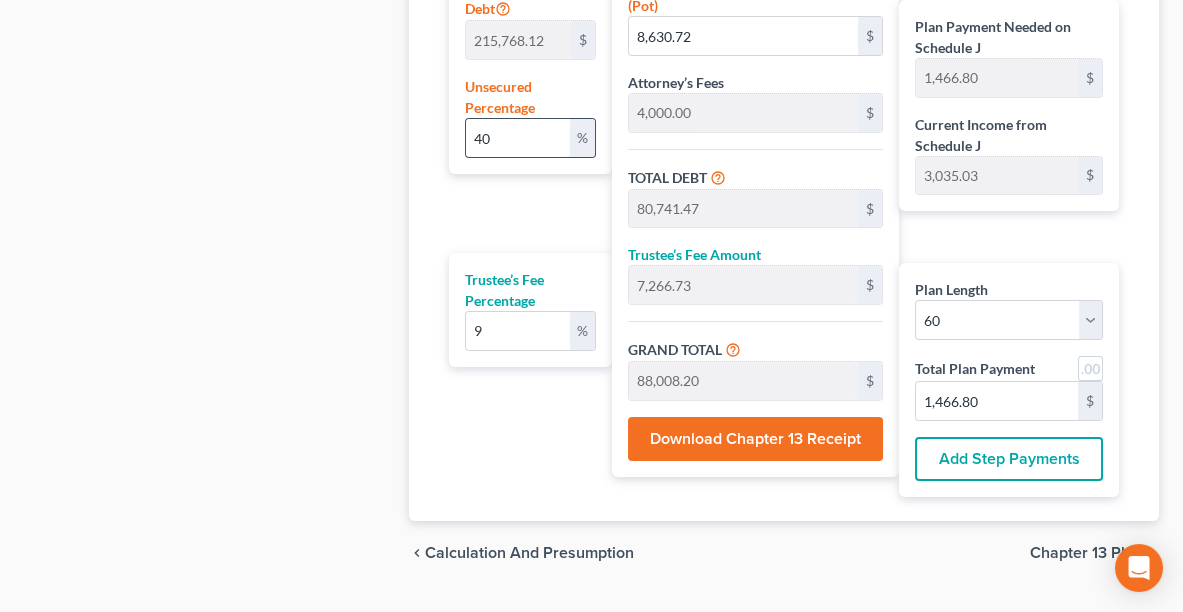 type on "86,307.24" 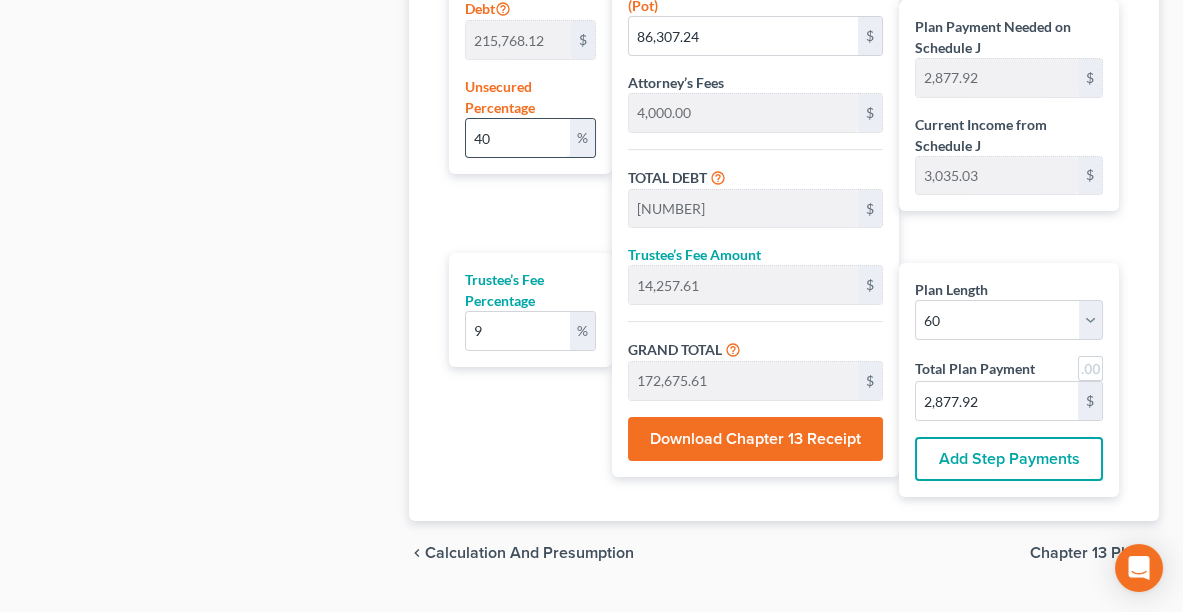 type on "4" 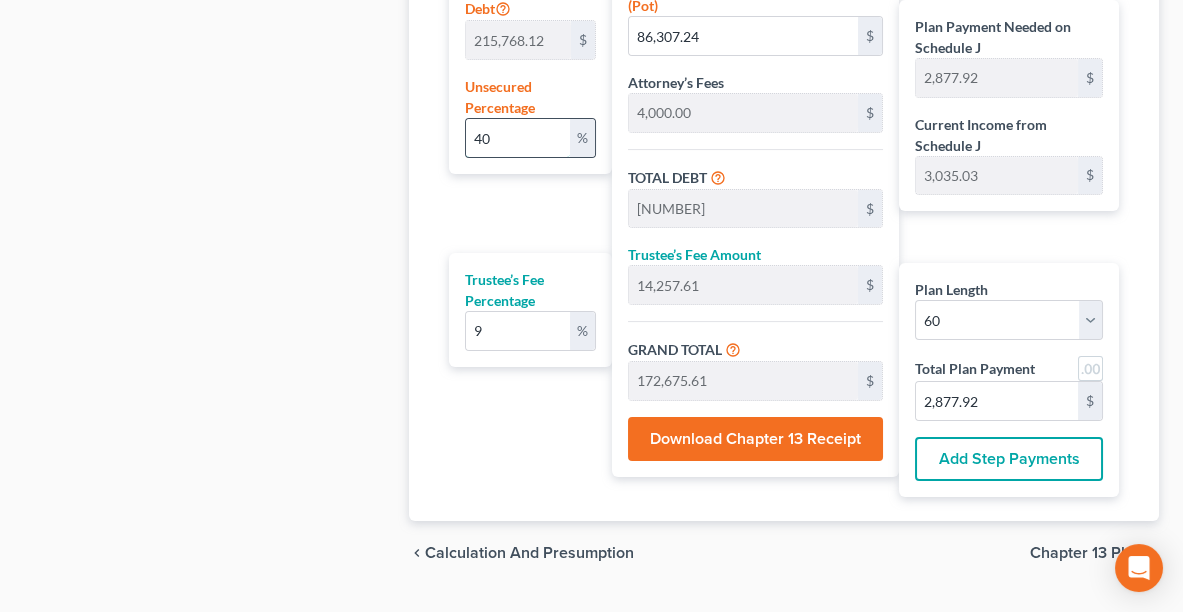 type on "8,630.72" 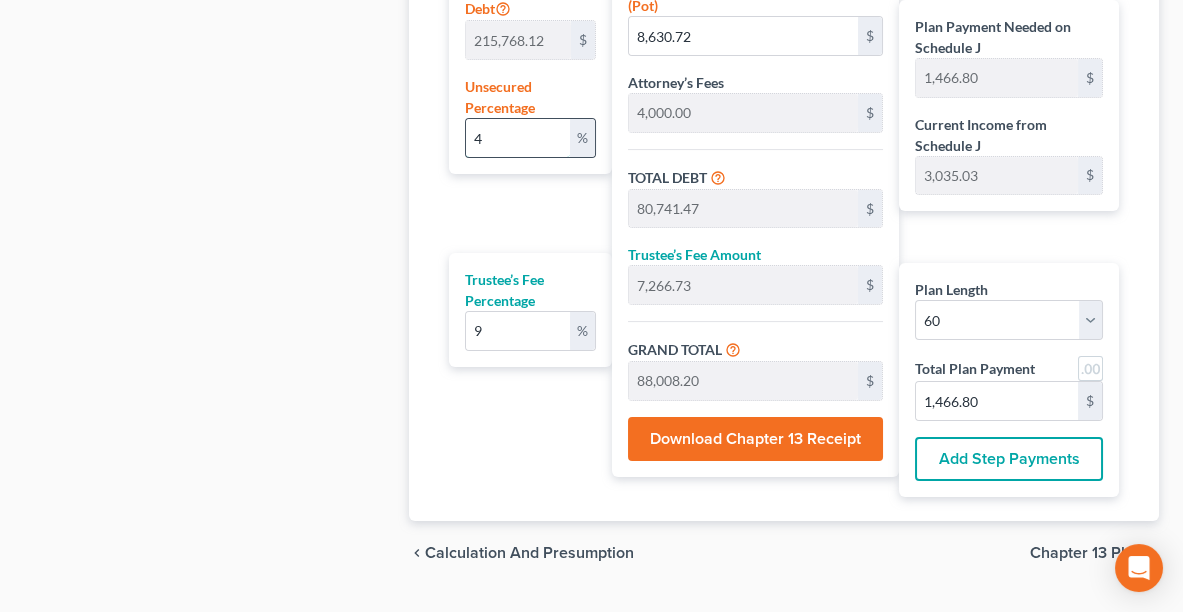 type 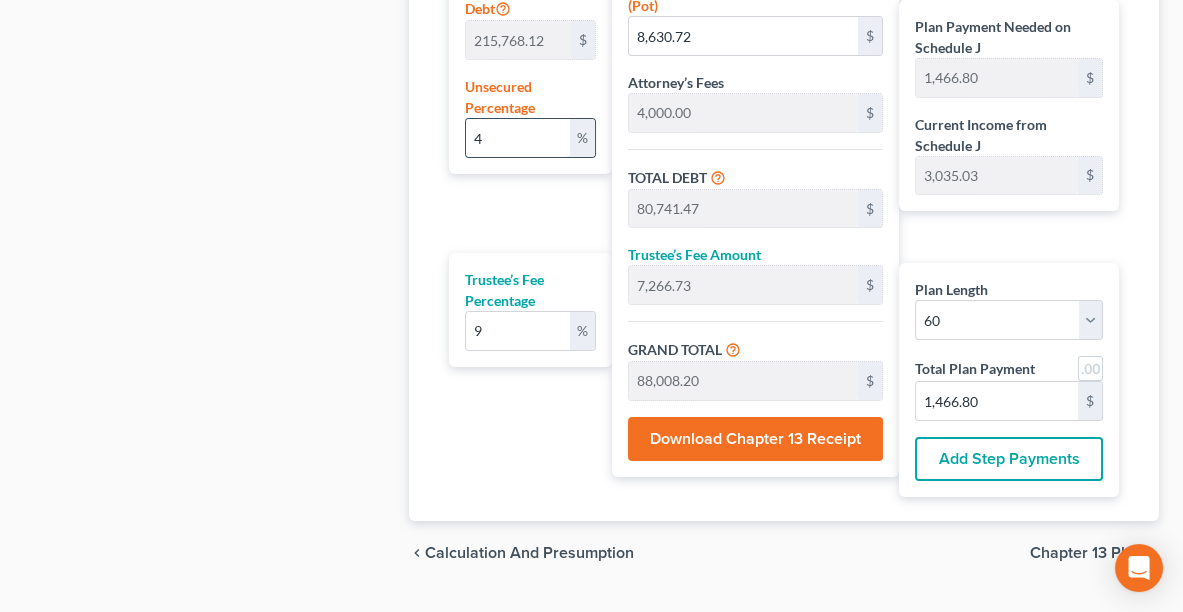 type 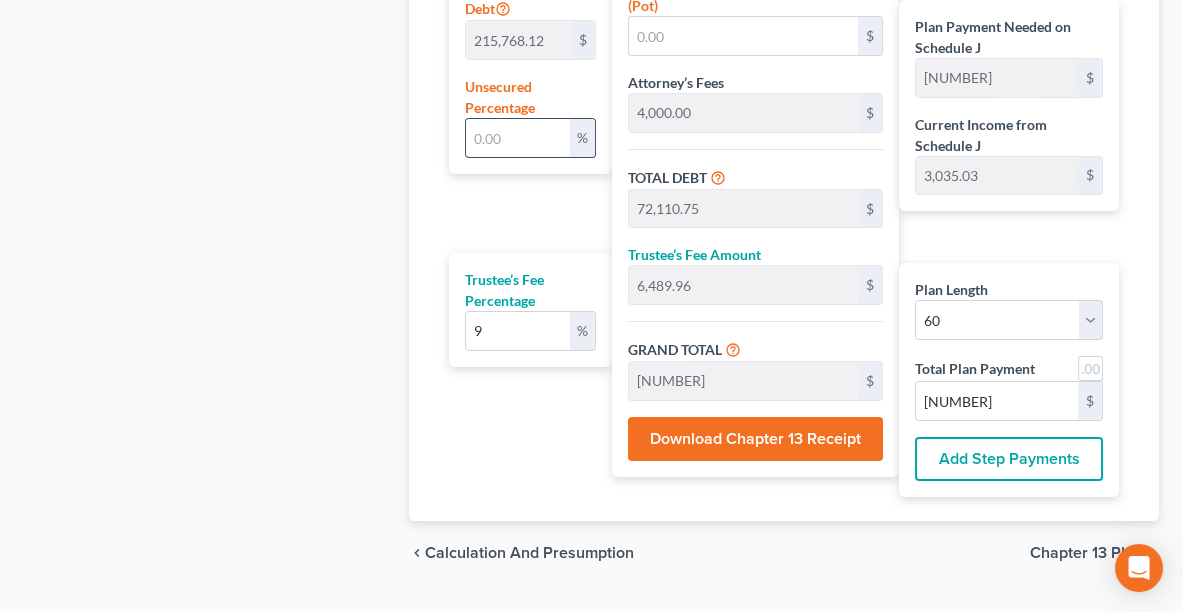 type on "5" 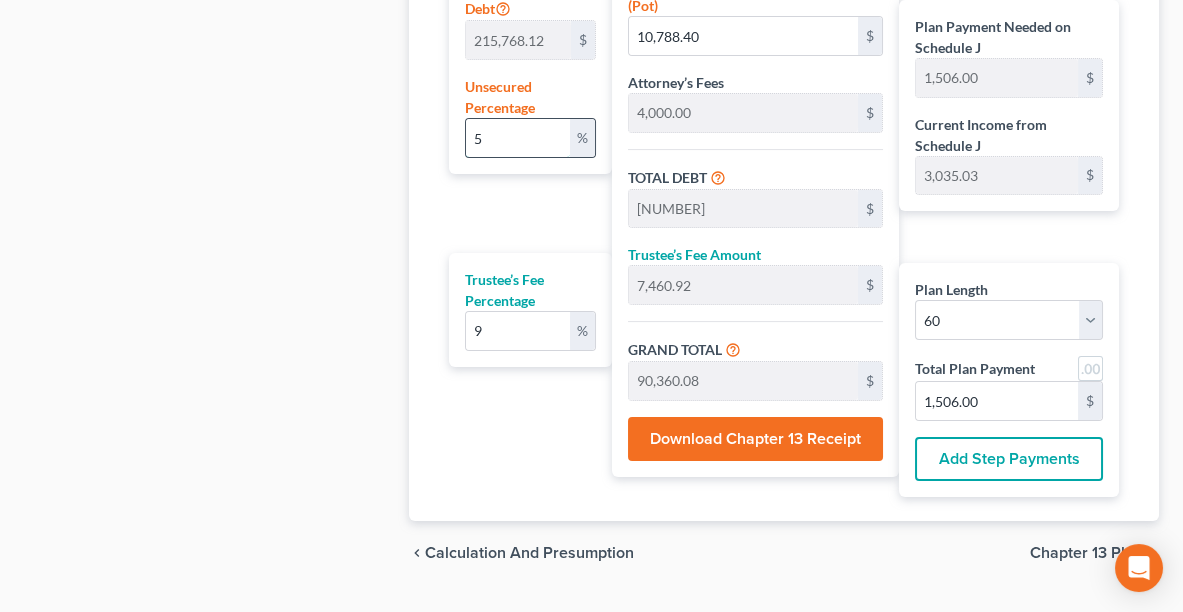 type on "50" 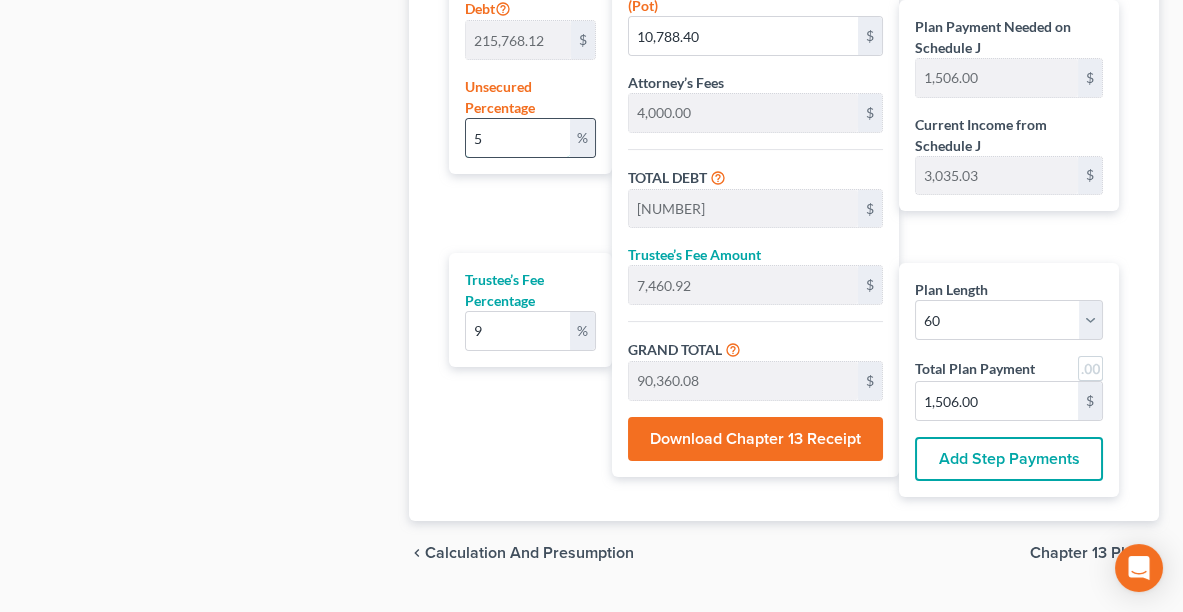 type on "107,884.06" 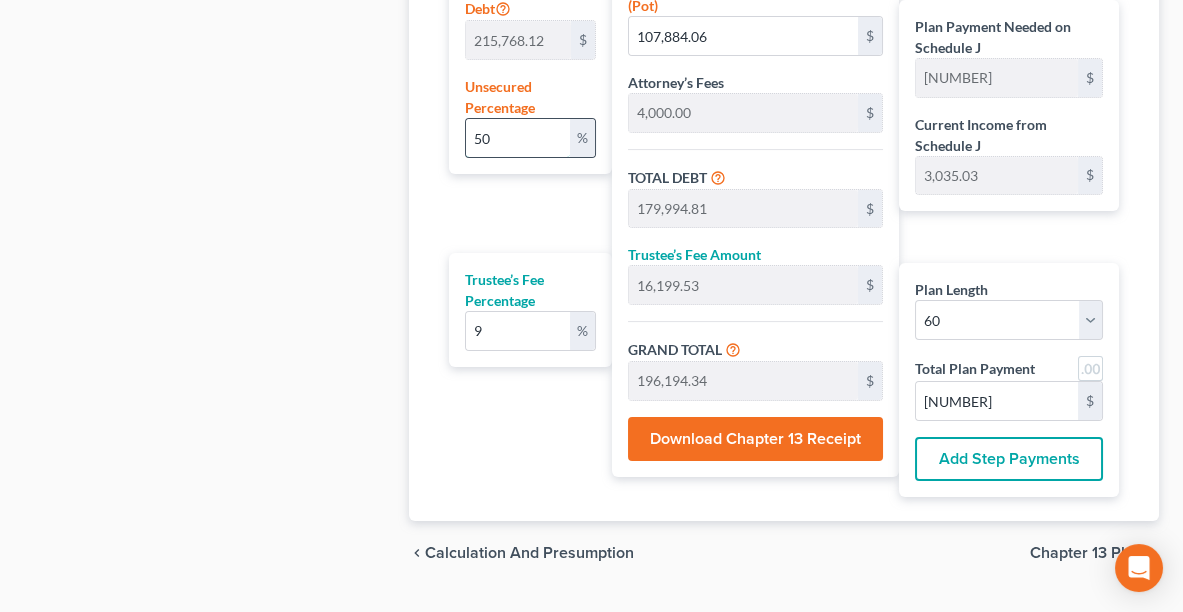 type on "5" 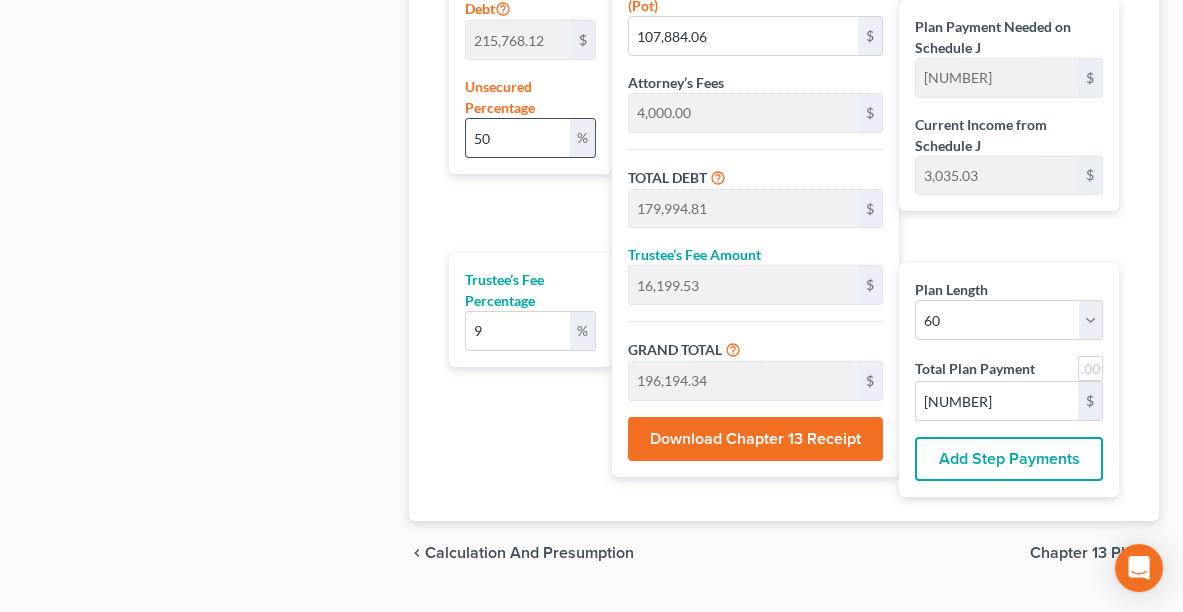 type on "10,788.40" 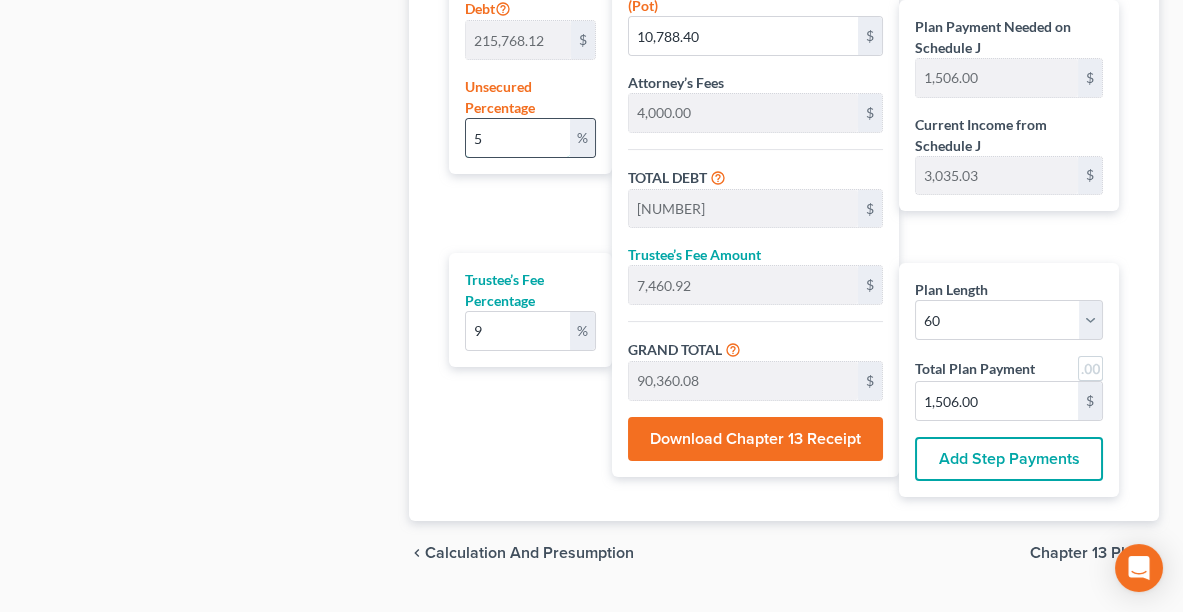 type 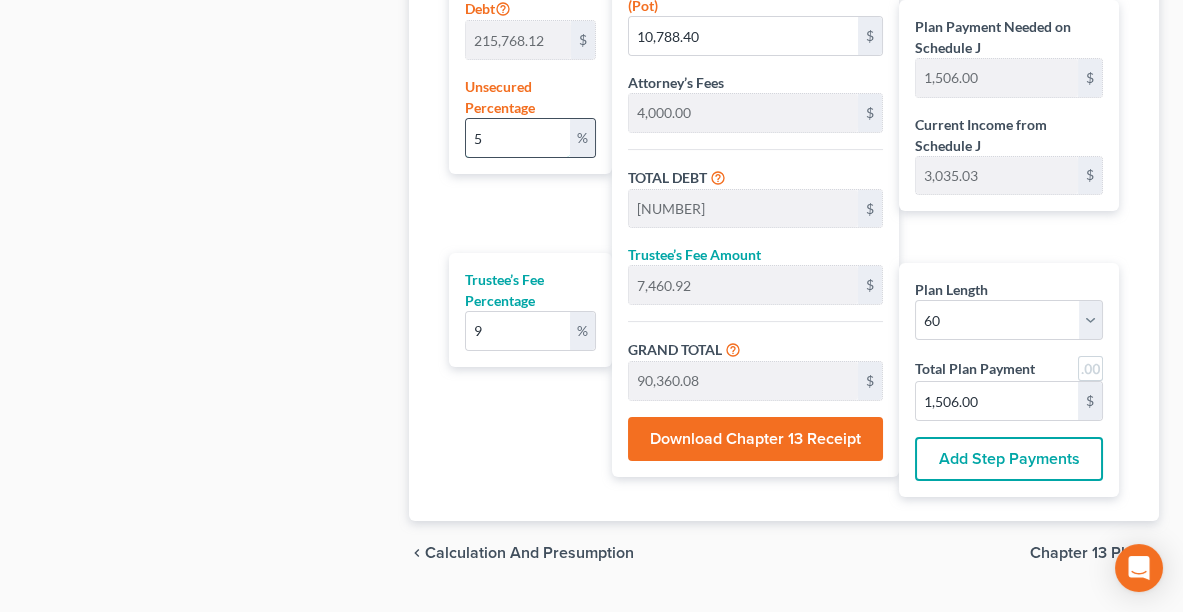 type 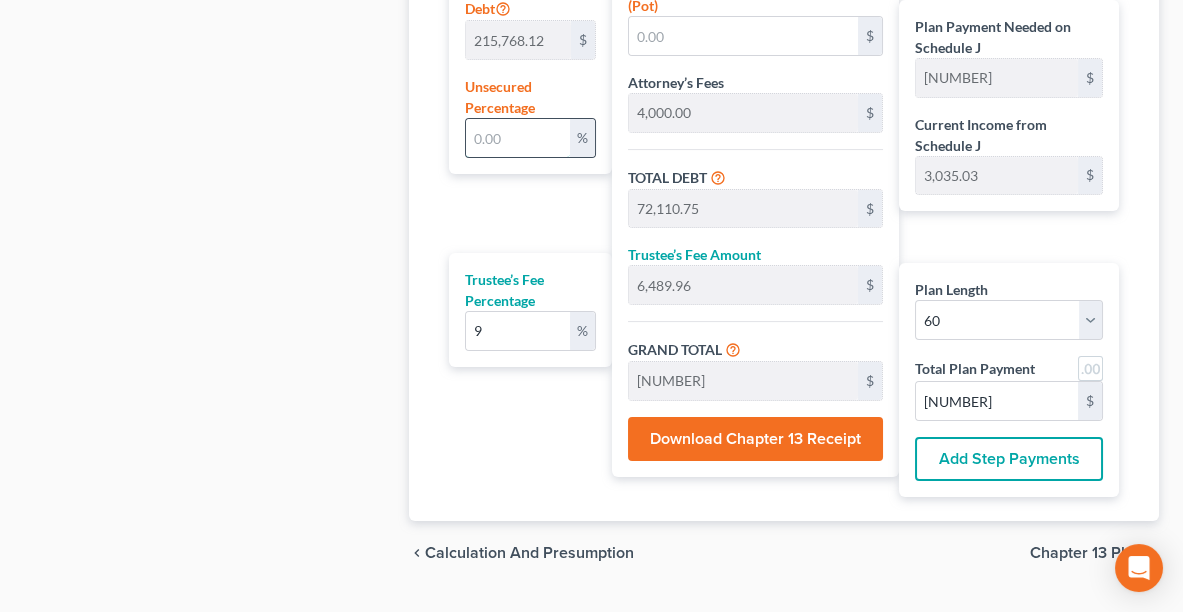 type on "4" 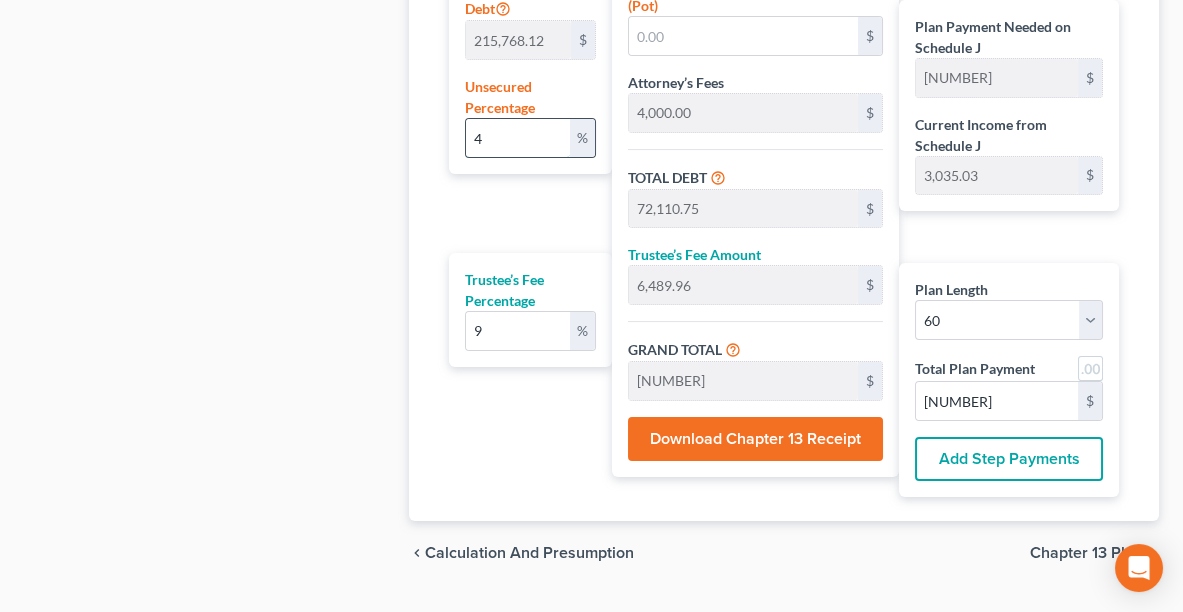 type on "8,630.72" 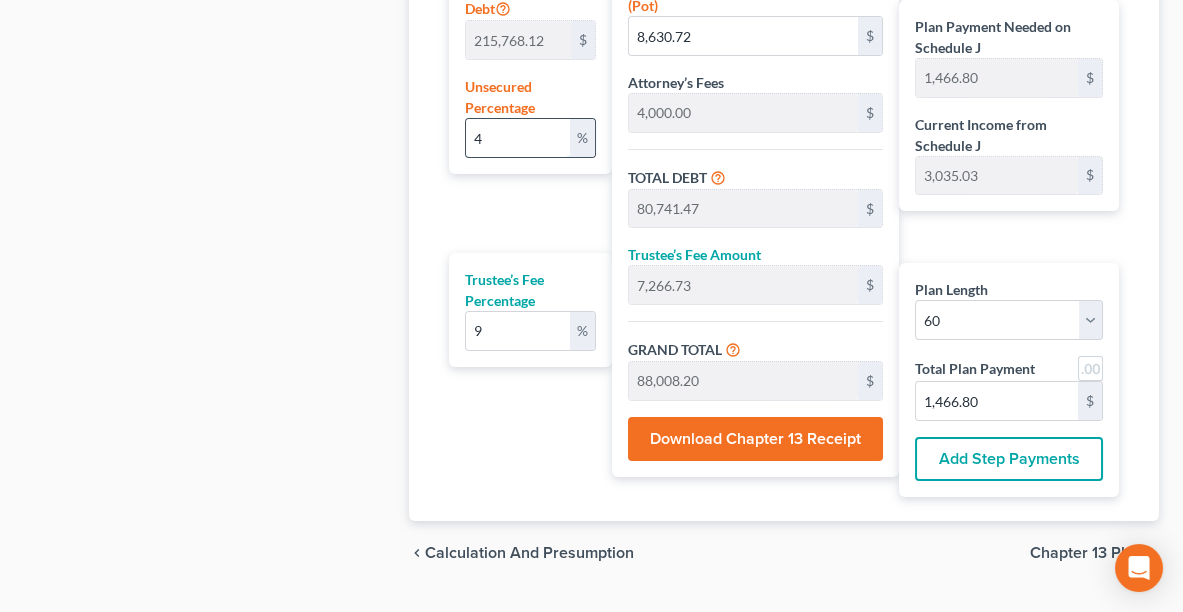 type on "48" 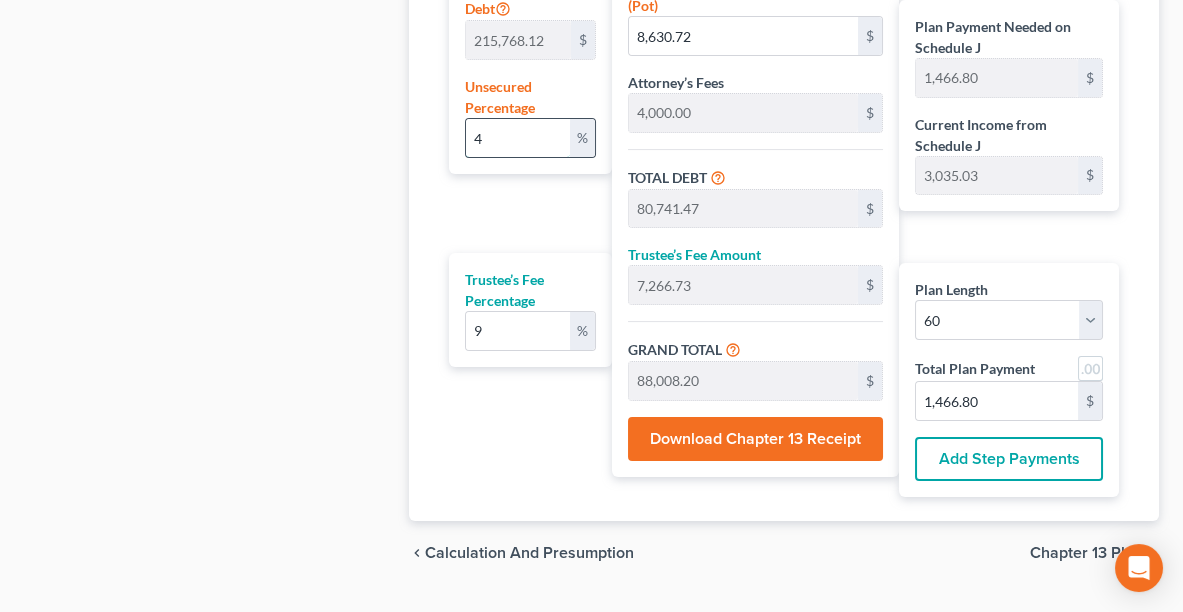 type on "103,568.69" 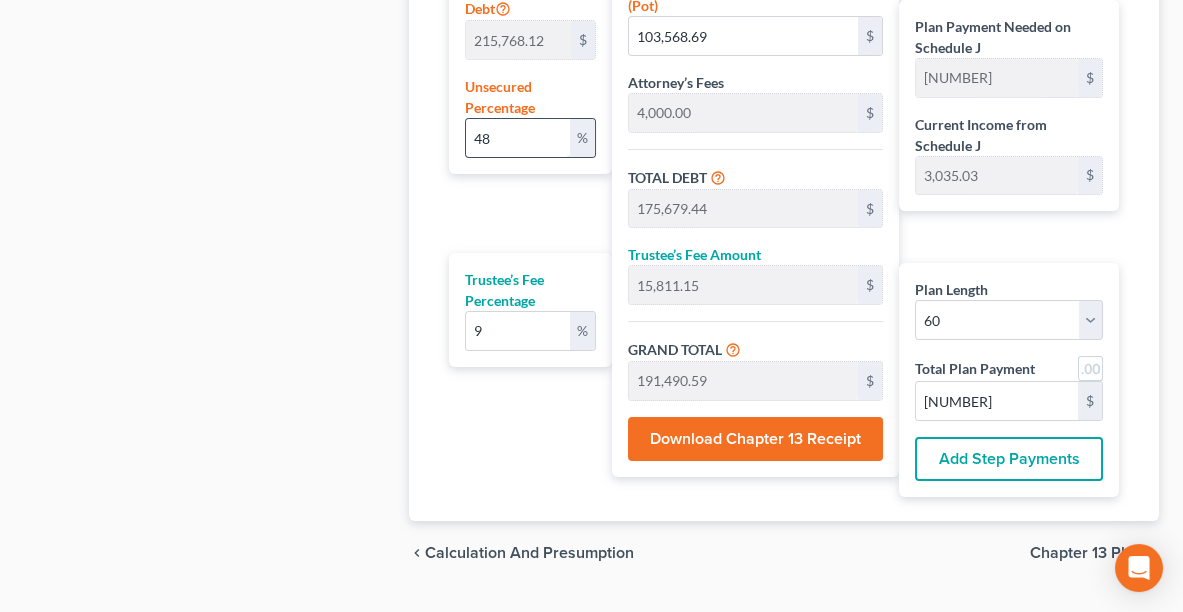 type on "4" 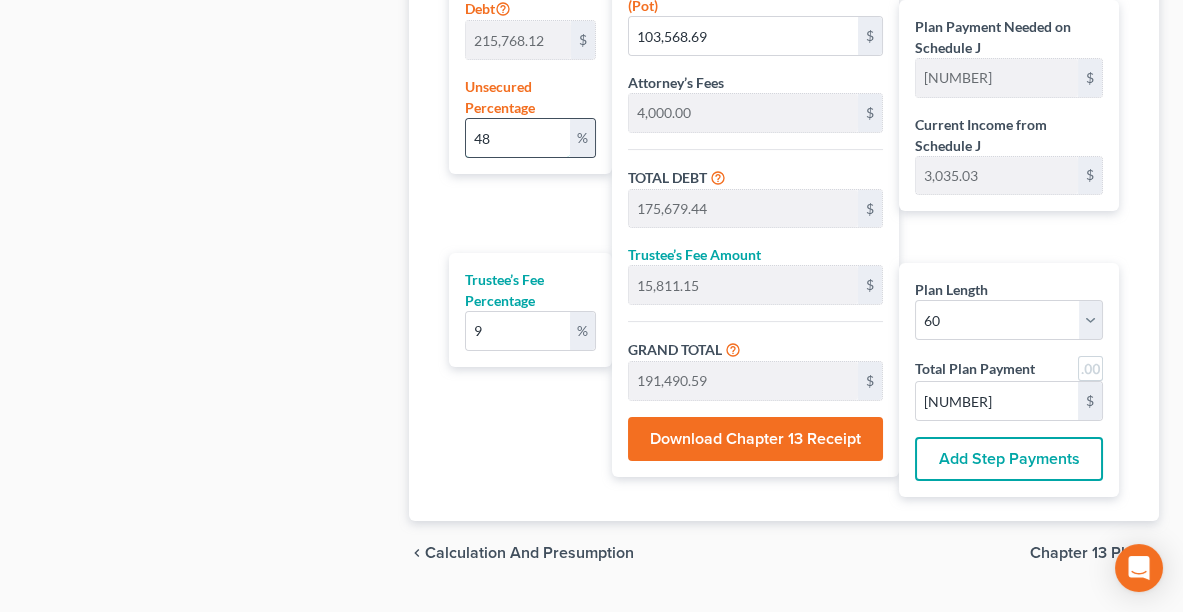 type on "8,630.72" 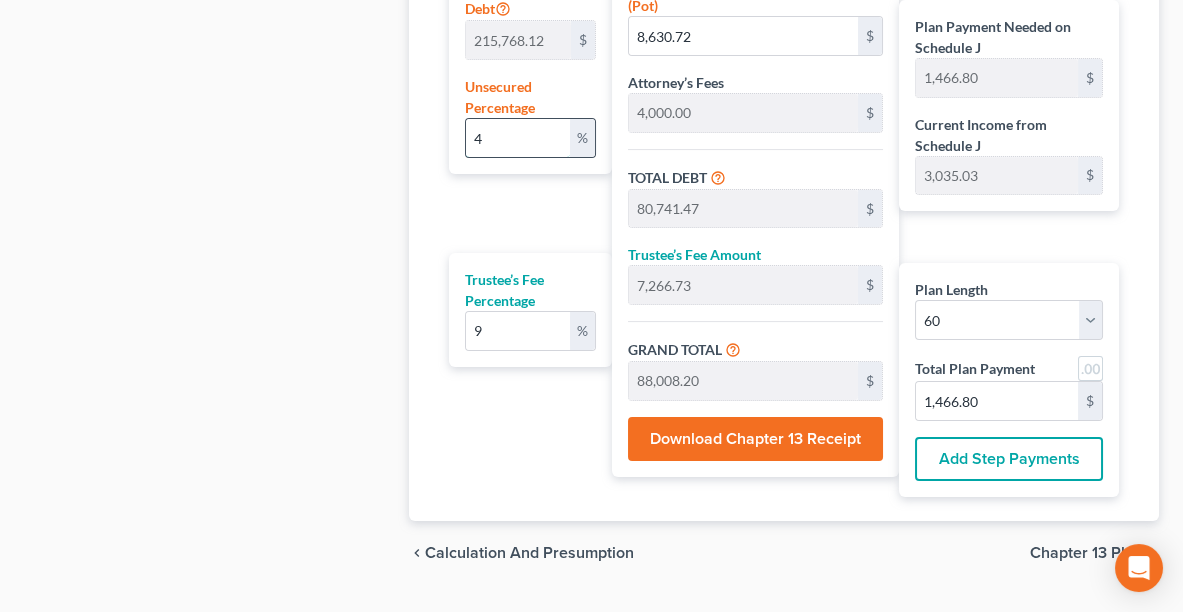 type on "46" 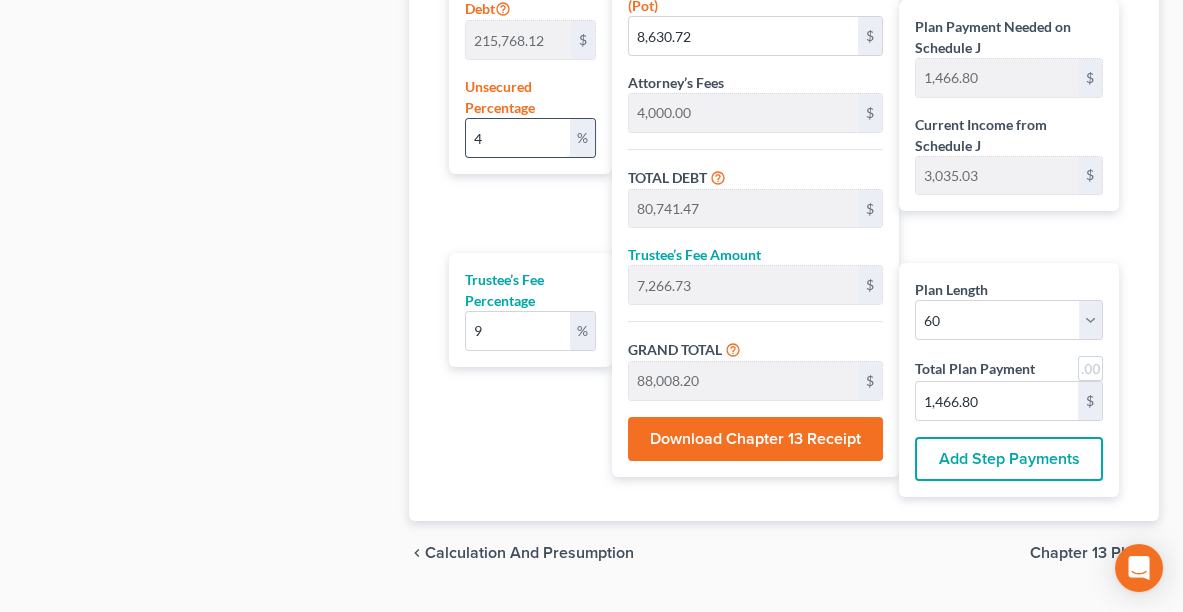 type on "99,253.33" 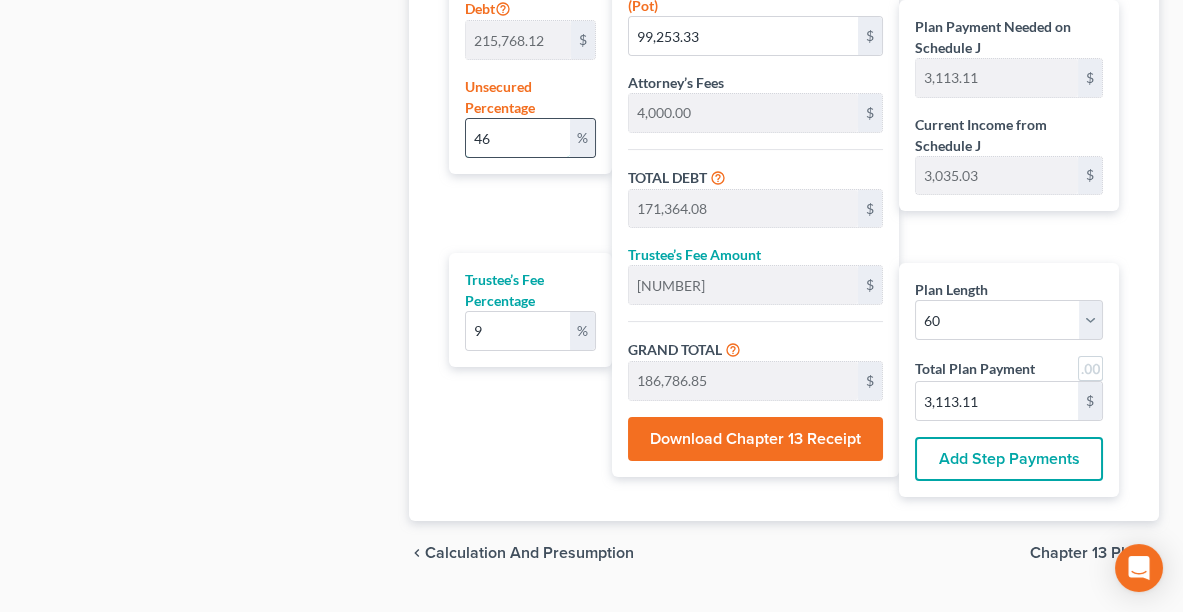 type on "4" 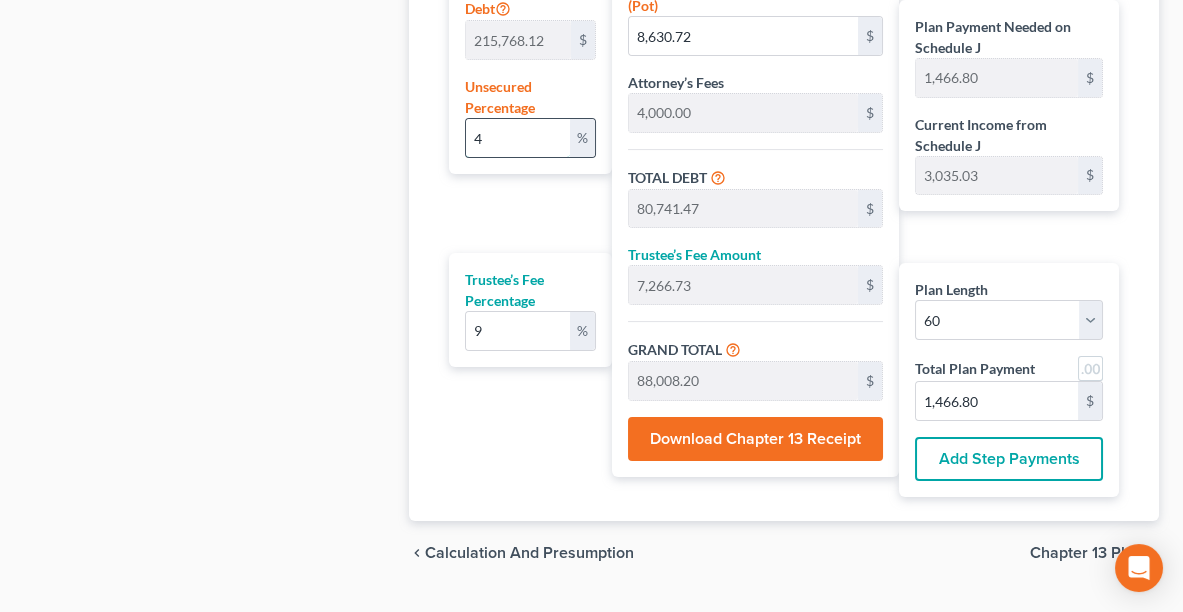 type on "45" 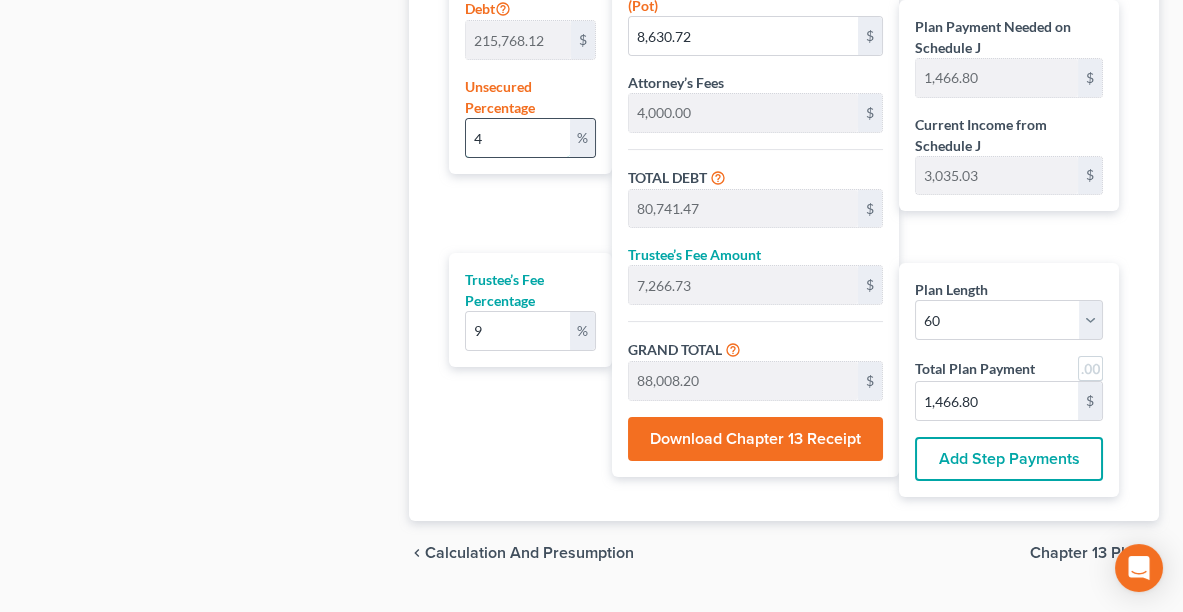 type on "97,095.65" 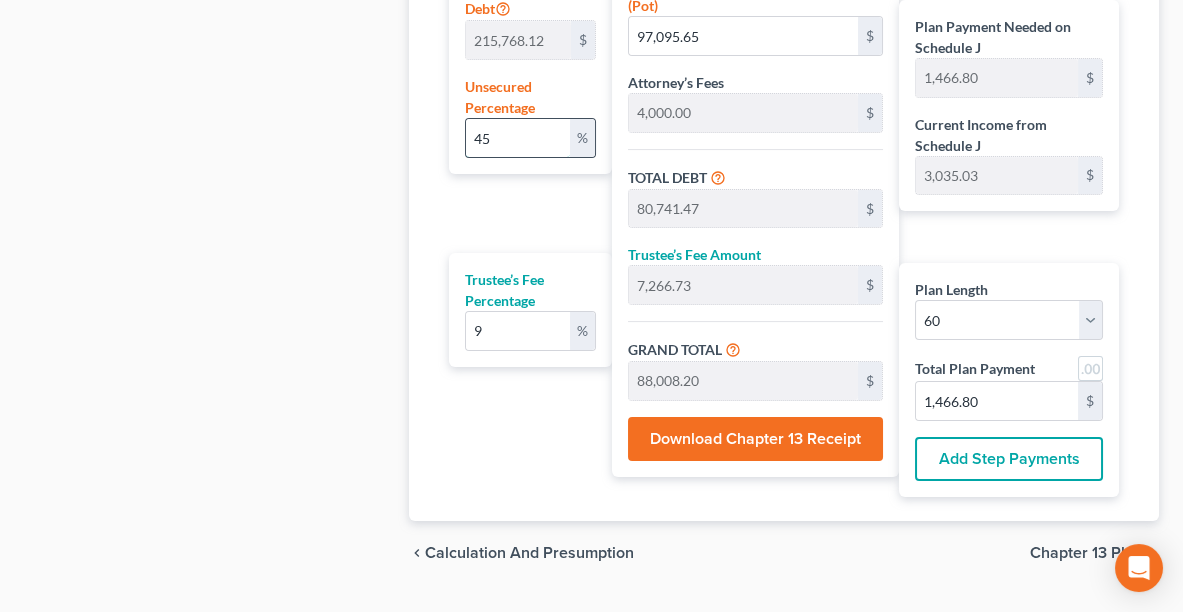 type on "169,206.40" 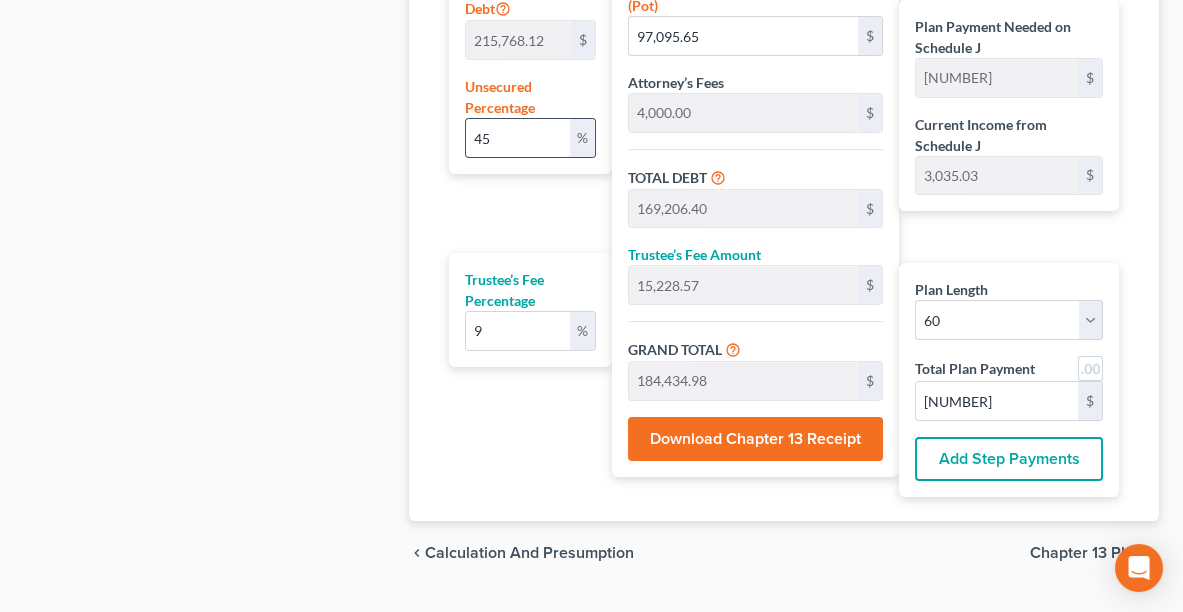 type on "4" 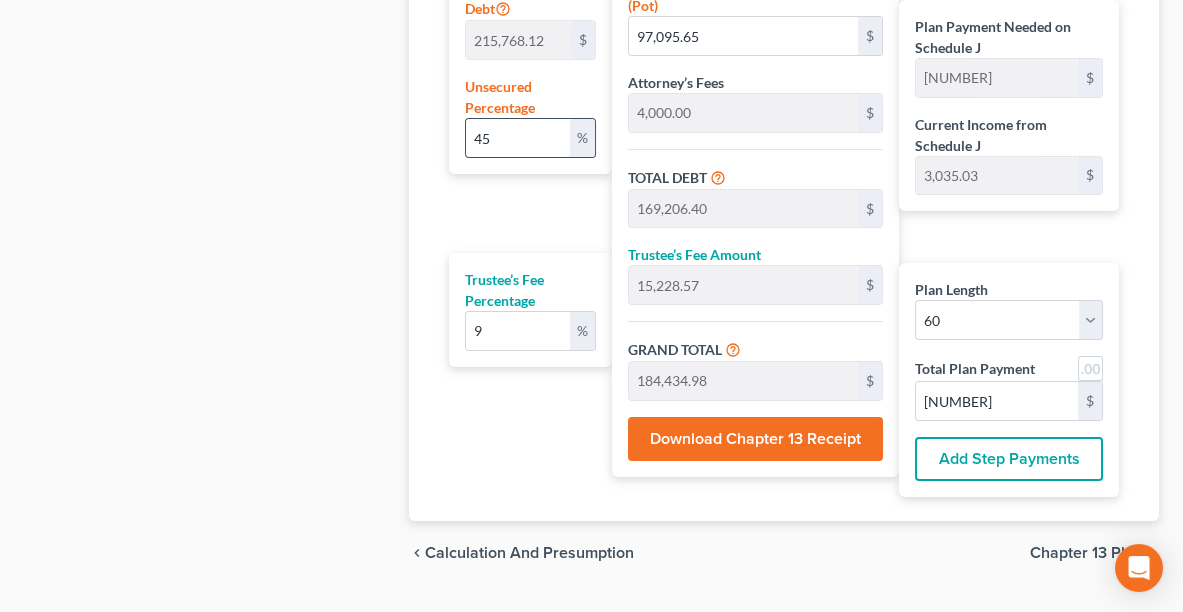 type on "8,630.72" 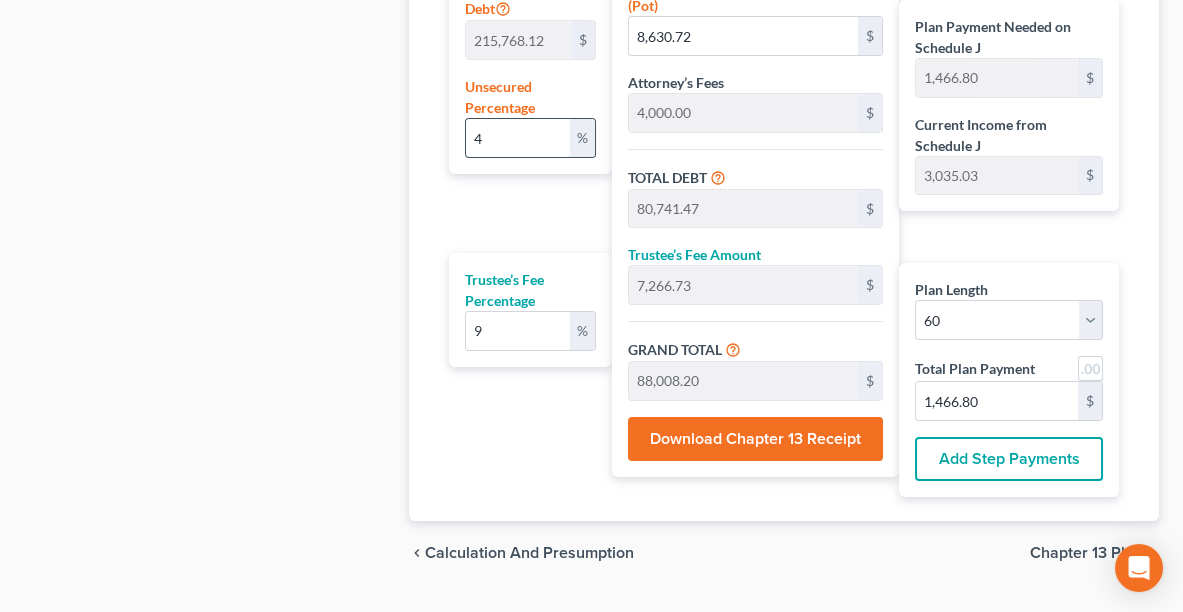type on "44" 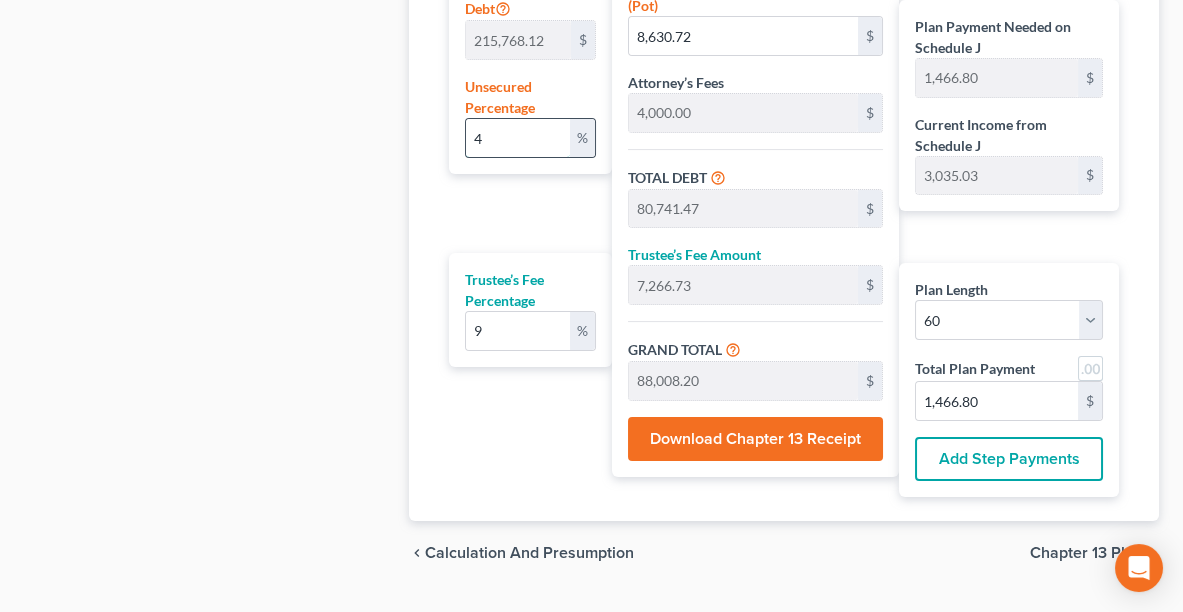 type on "94,937.97" 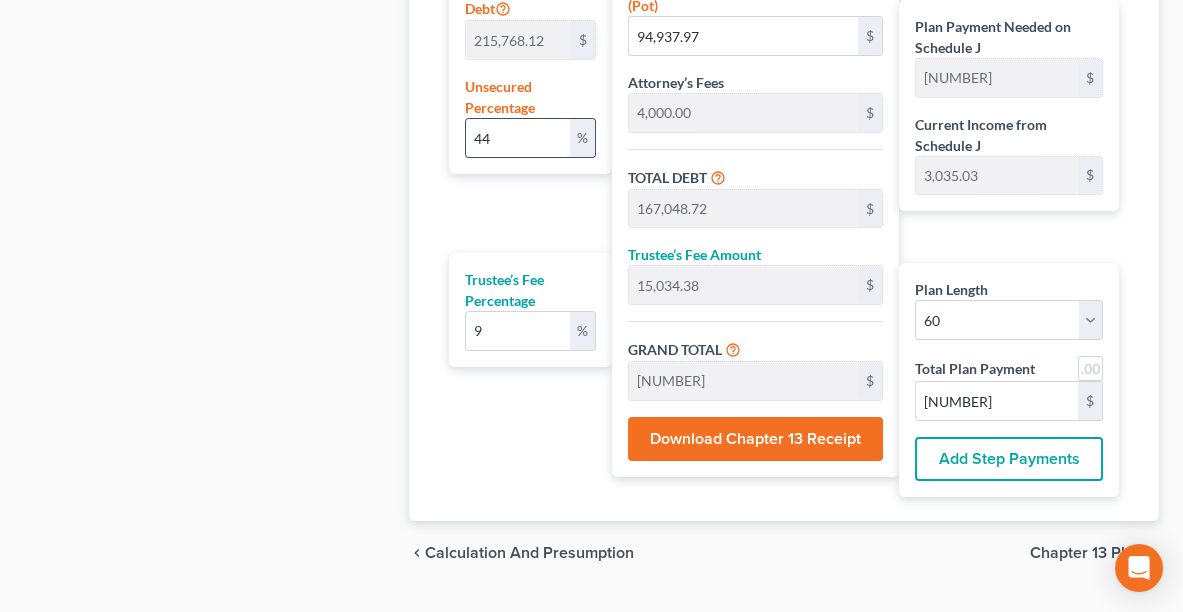 type on "4" 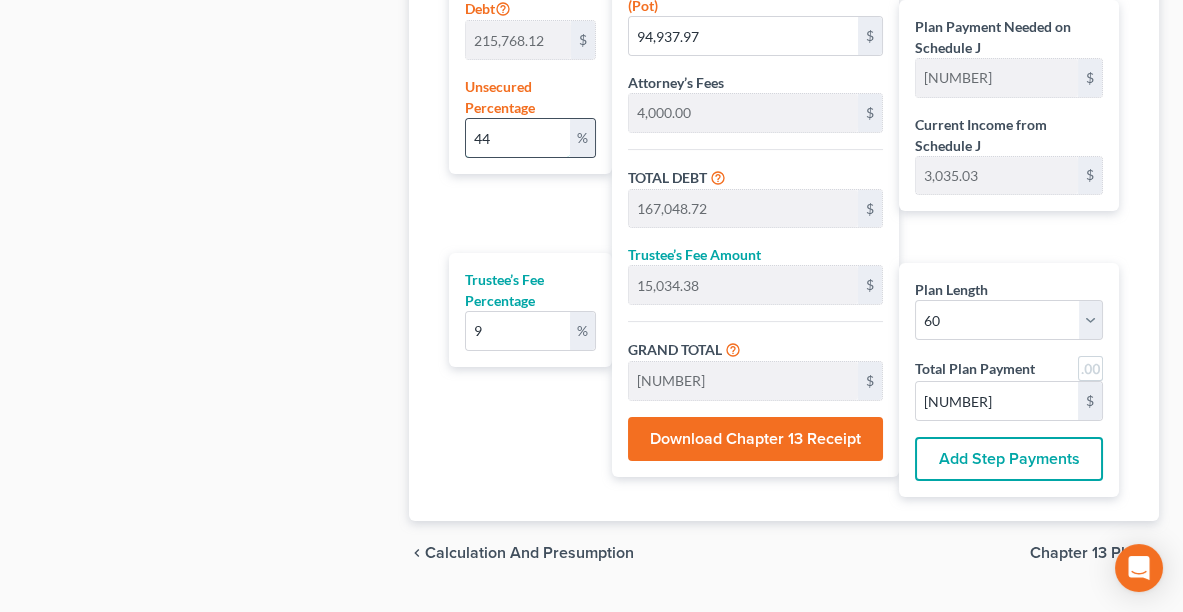 type on "8,630.72" 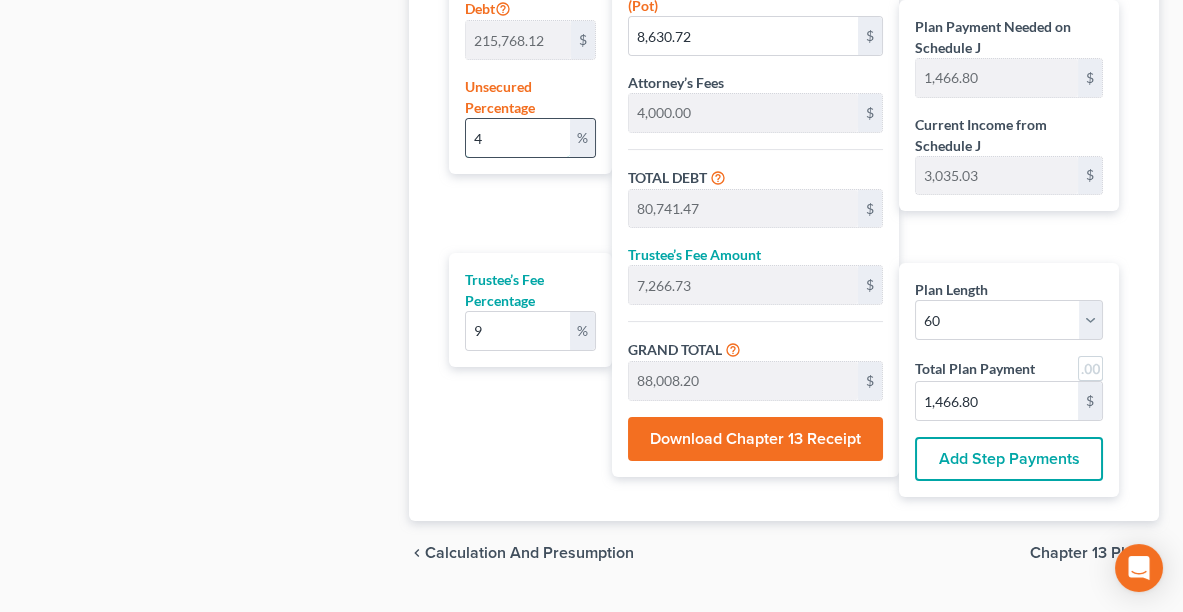 type on "44" 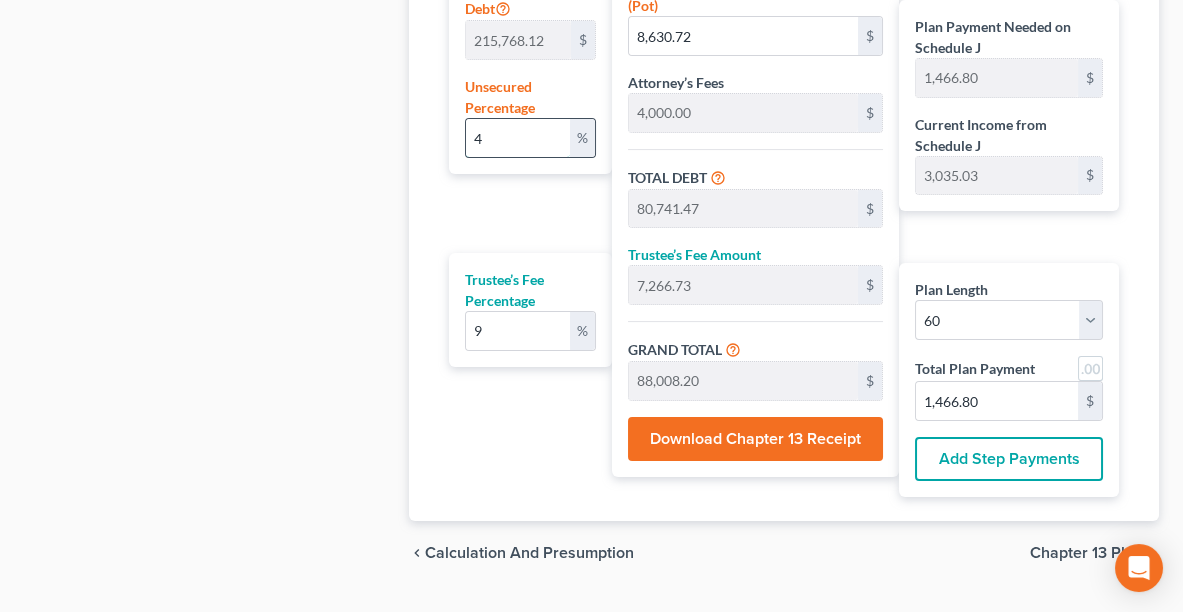 type on "94,937.97" 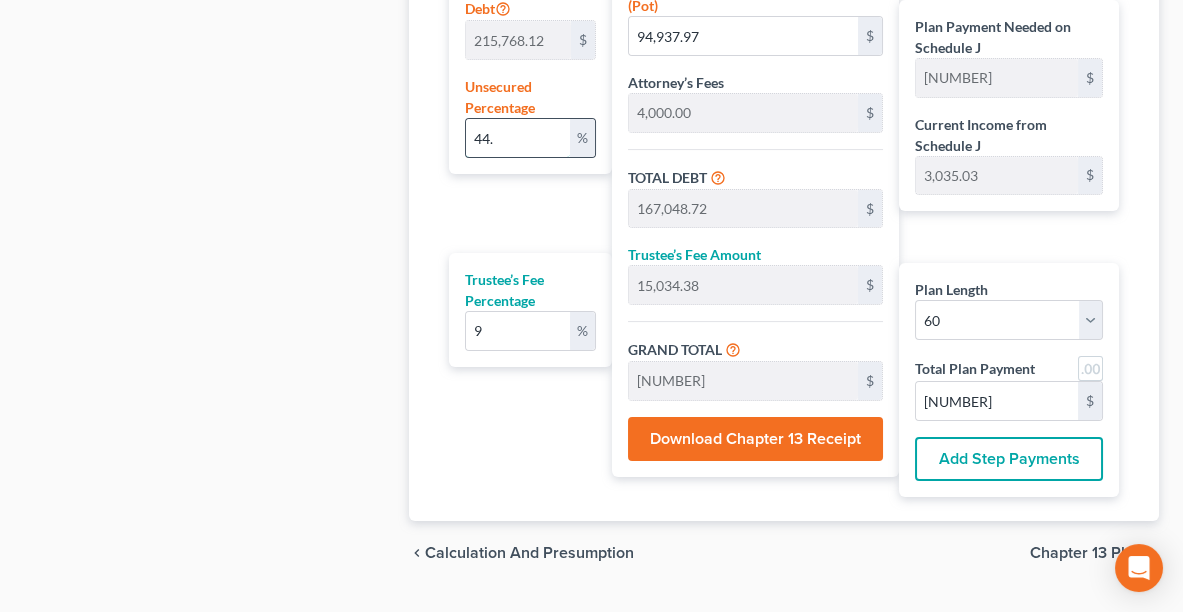 type on "44.5" 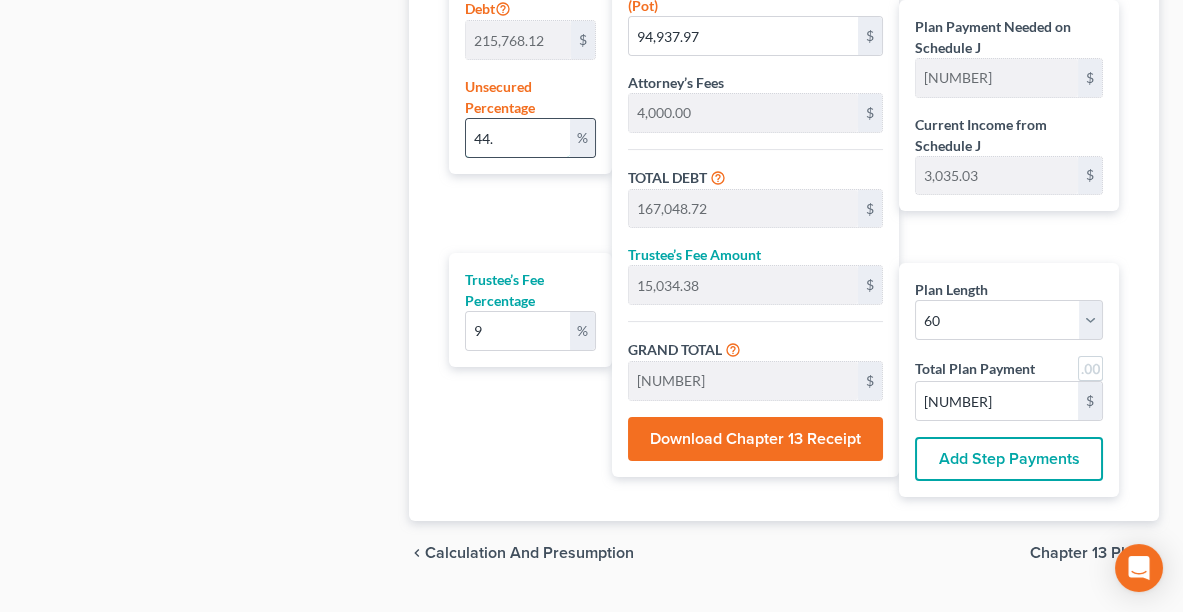 type on "96,016.81" 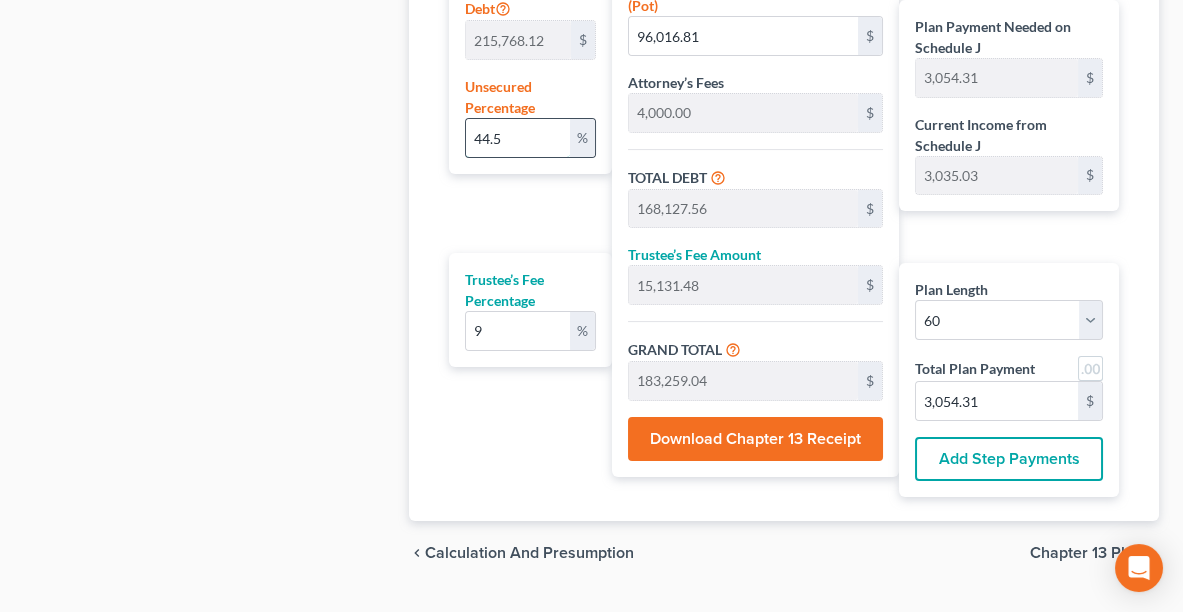 type on "44." 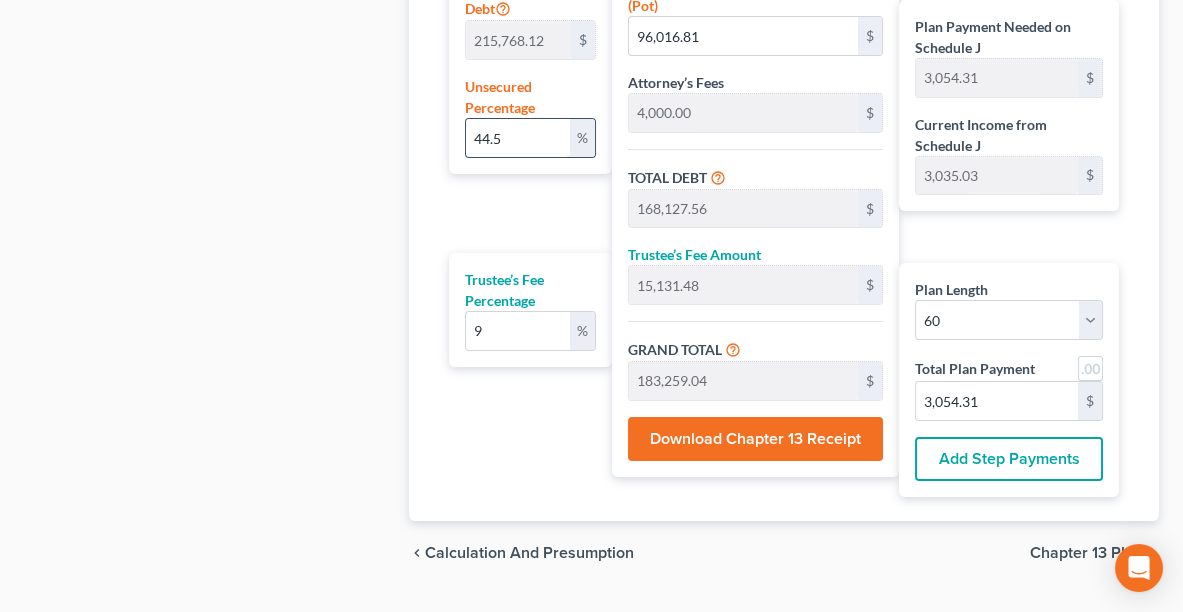 type on "94,937.97" 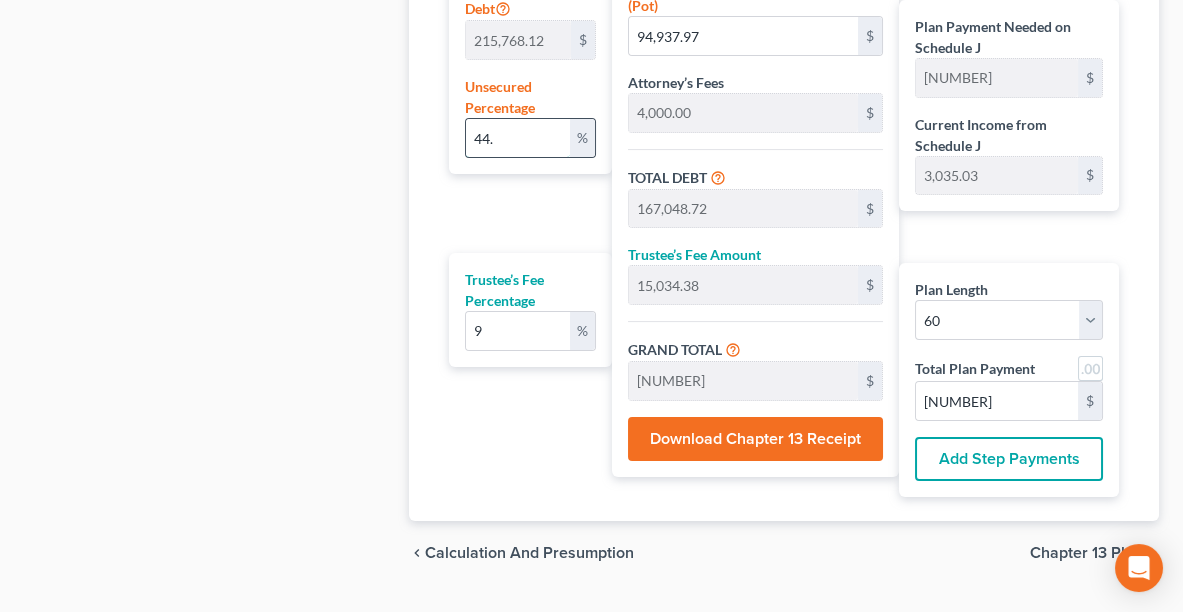 type on "44.3" 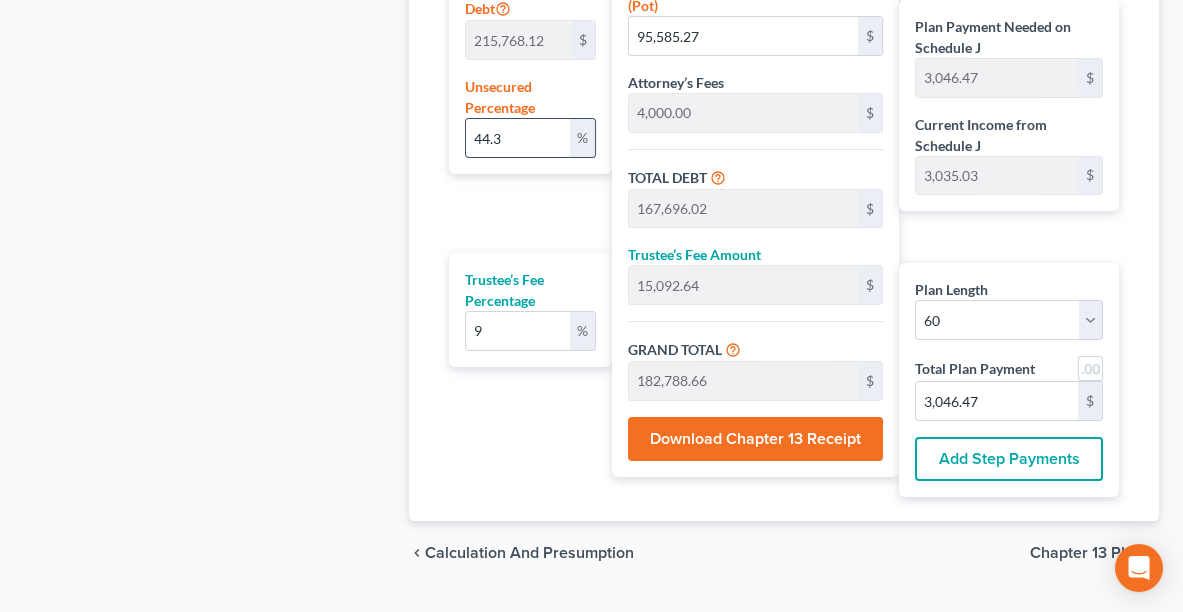 type on "44." 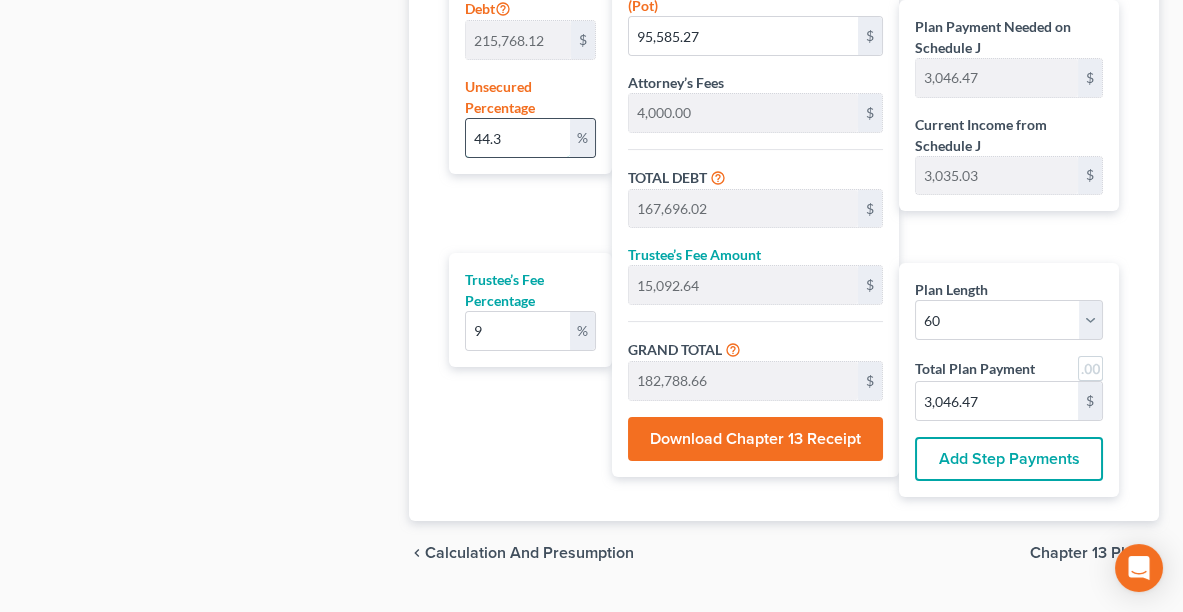 type on "94,937.97" 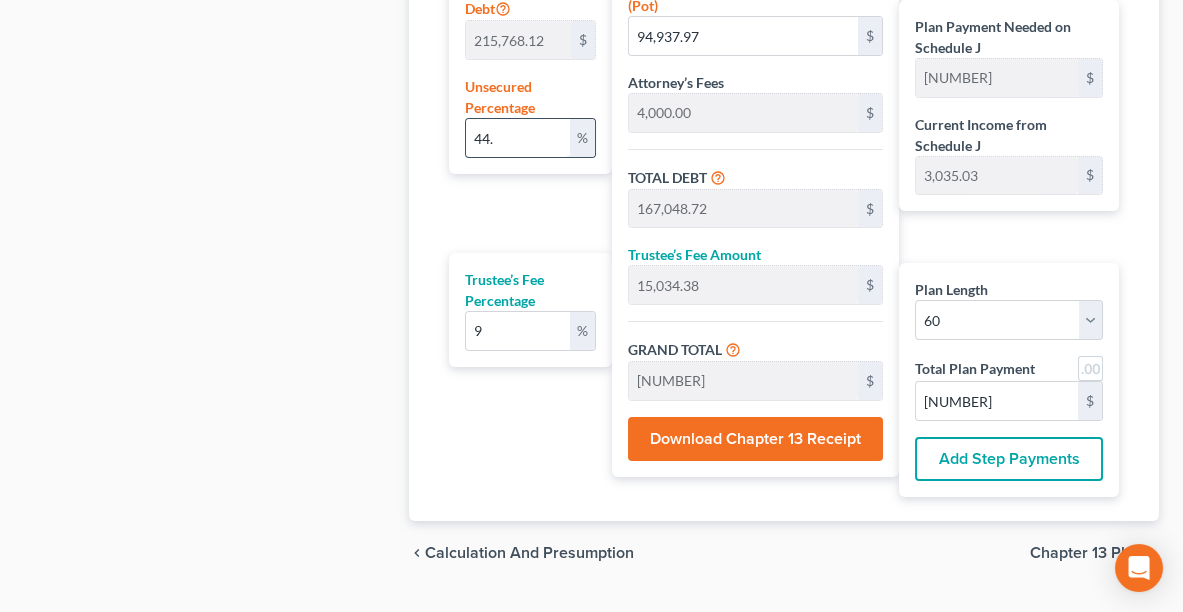 type on "44.2" 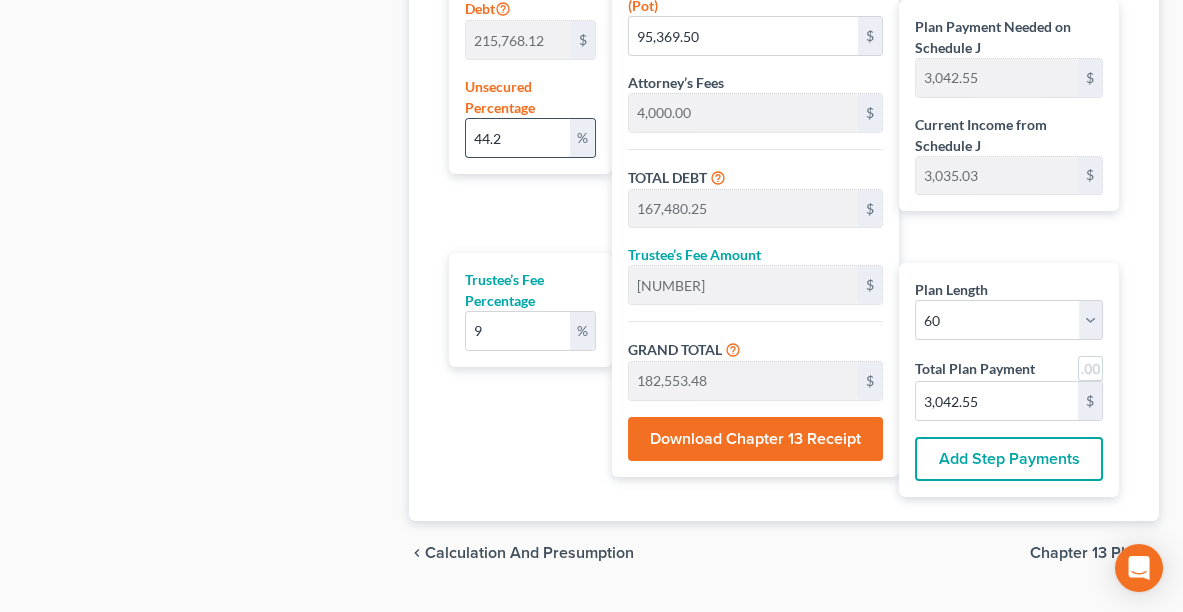 type on "44." 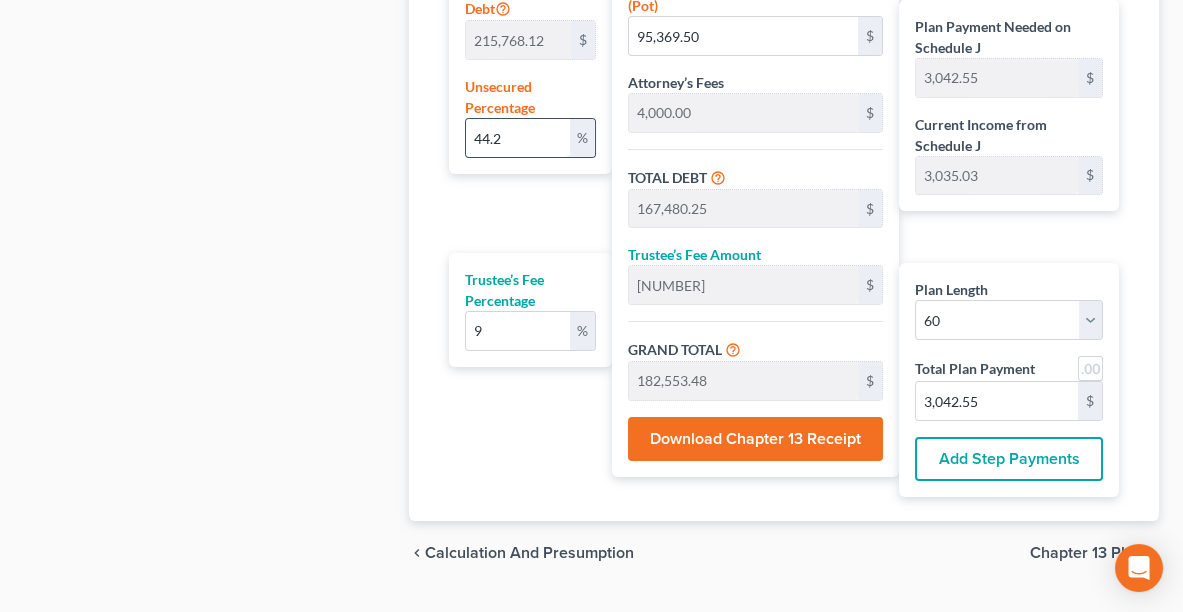 type 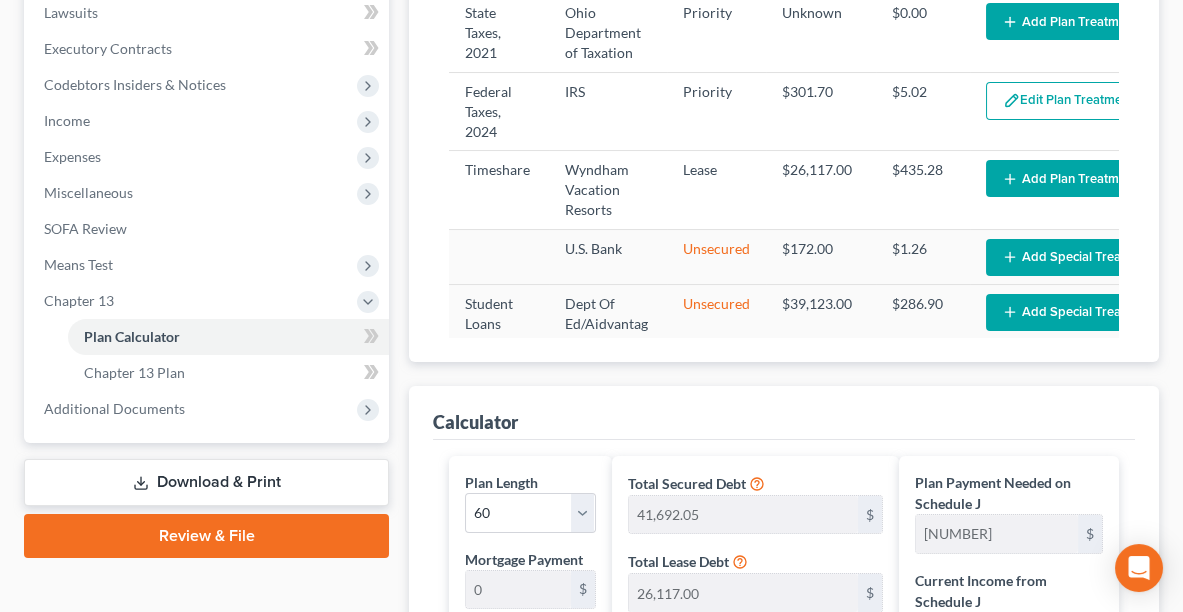 scroll, scrollTop: 518, scrollLeft: 0, axis: vertical 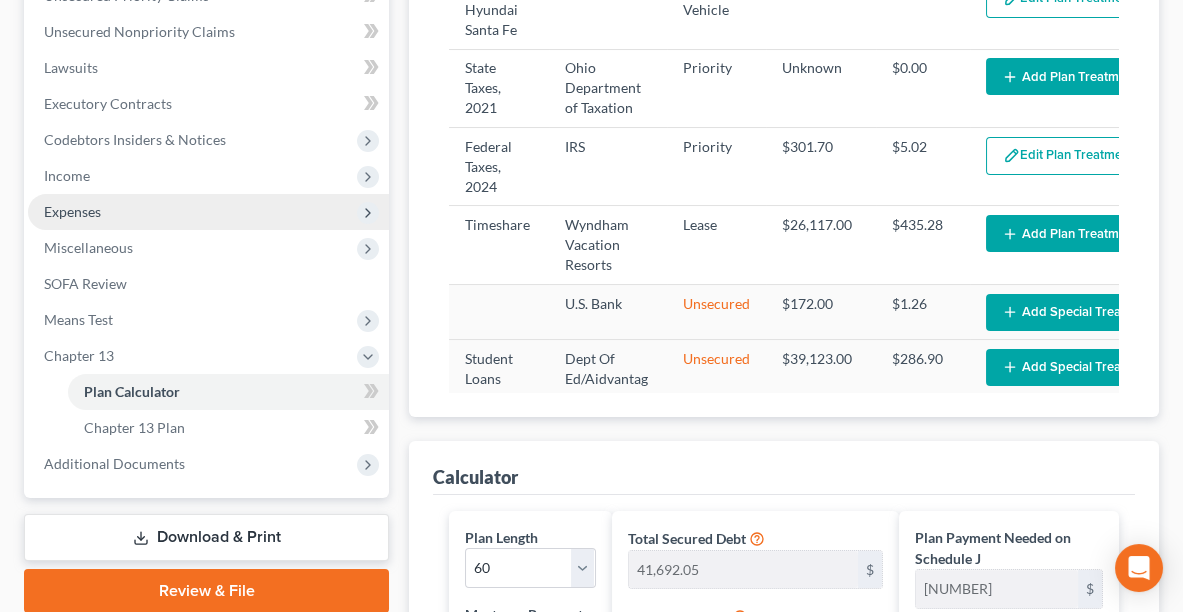 click on "Expenses" at bounding box center (208, 212) 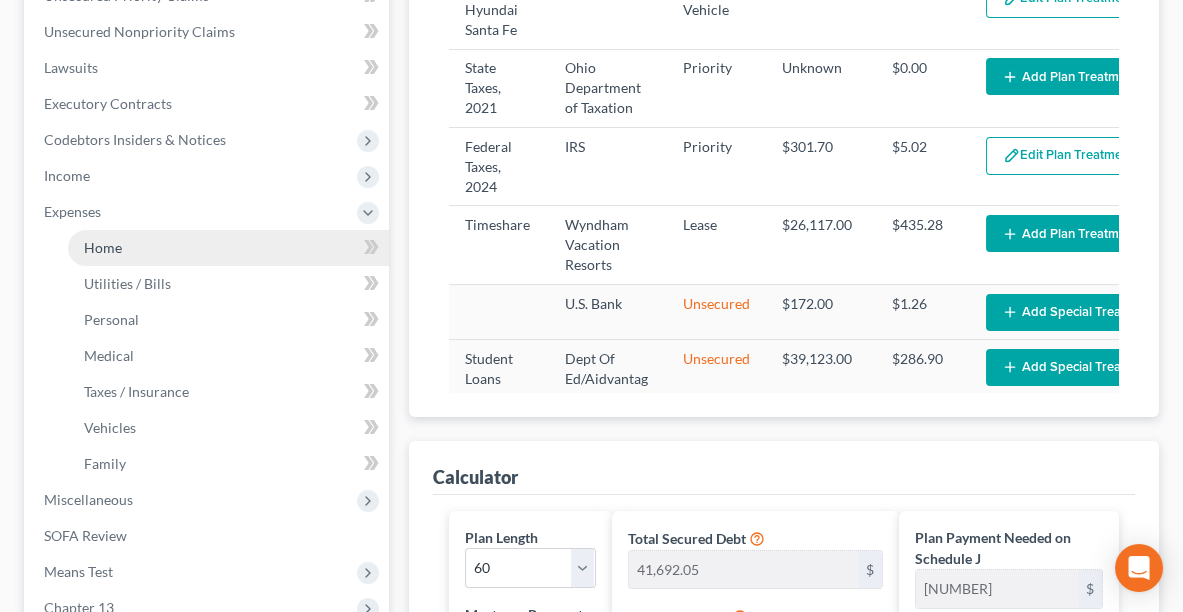 click on "Home" at bounding box center (103, 247) 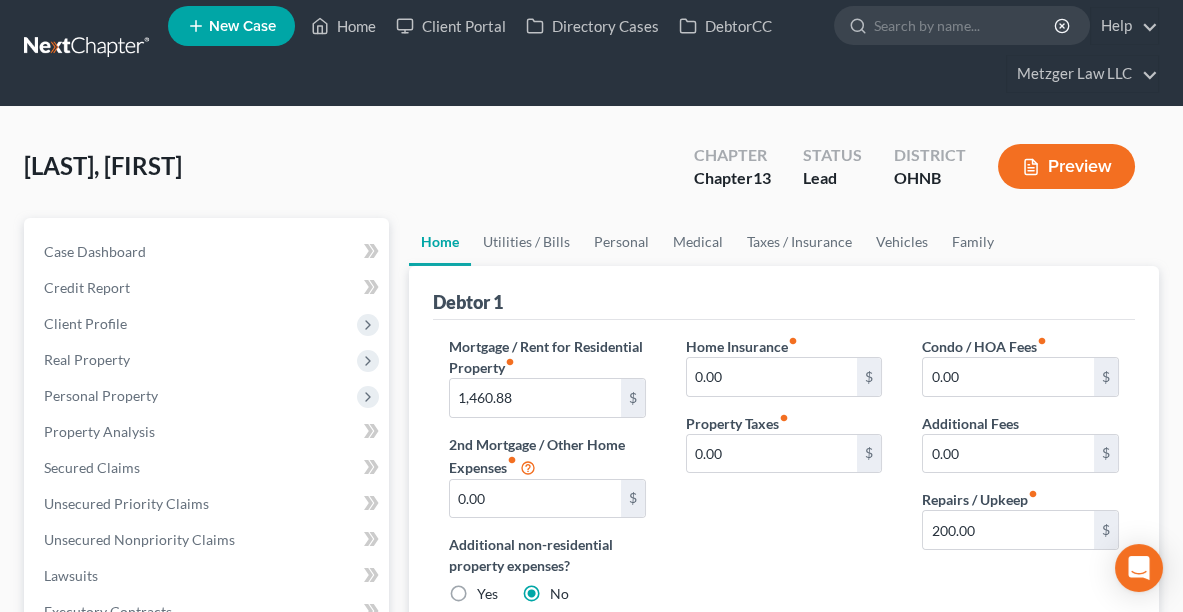 scroll, scrollTop: 0, scrollLeft: 0, axis: both 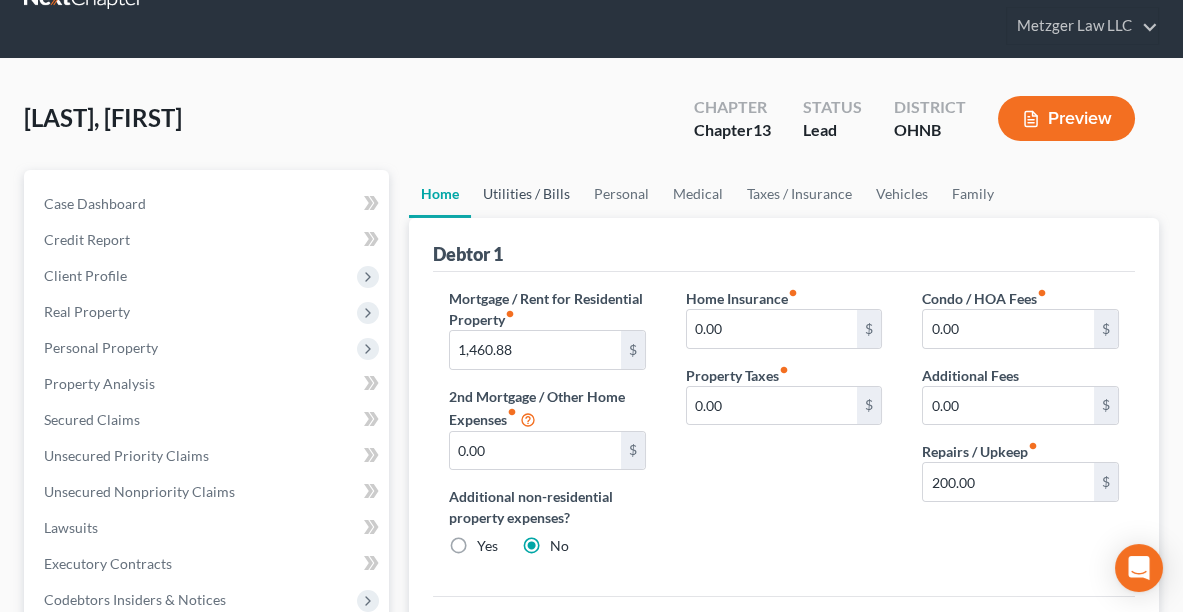 click on "Utilities / Bills" at bounding box center [526, 194] 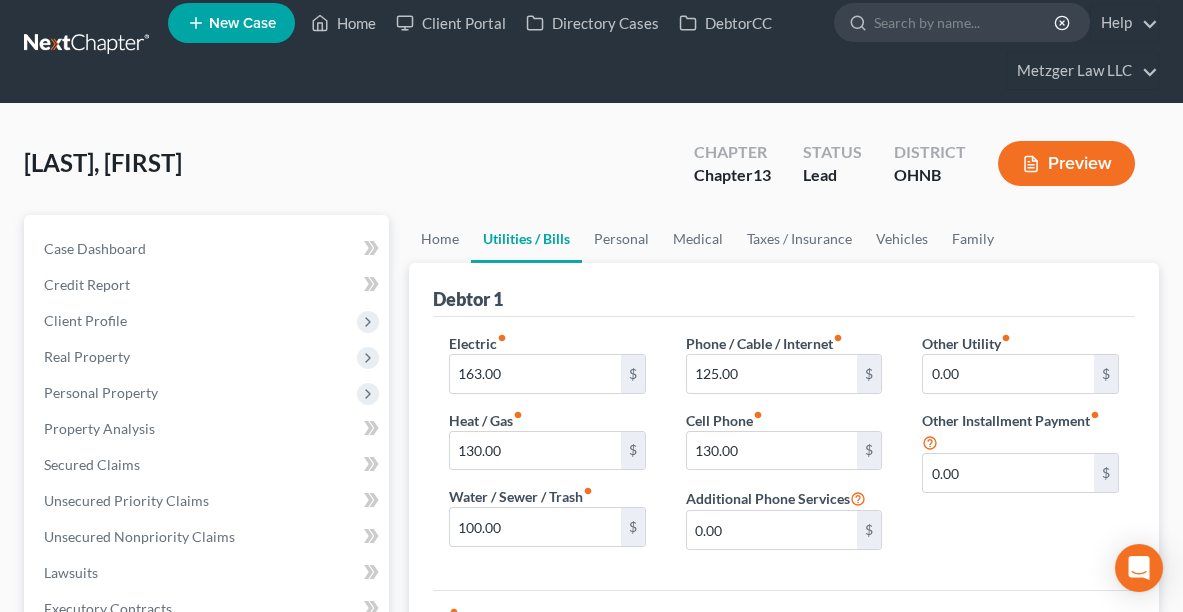 scroll, scrollTop: 0, scrollLeft: 0, axis: both 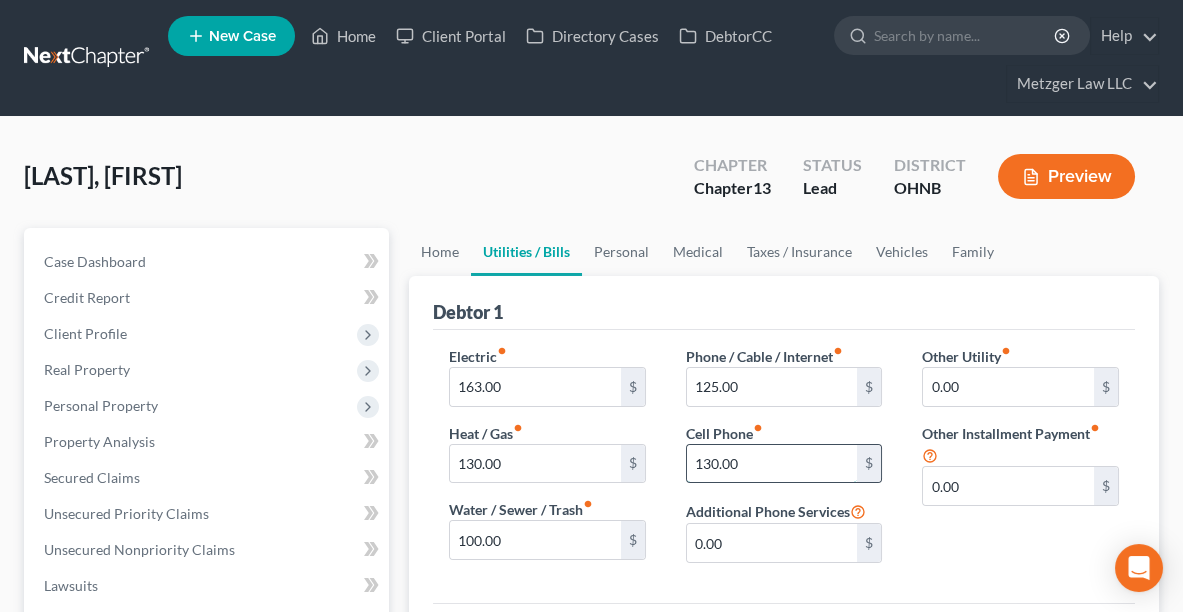 click on "130.00" at bounding box center (772, 464) 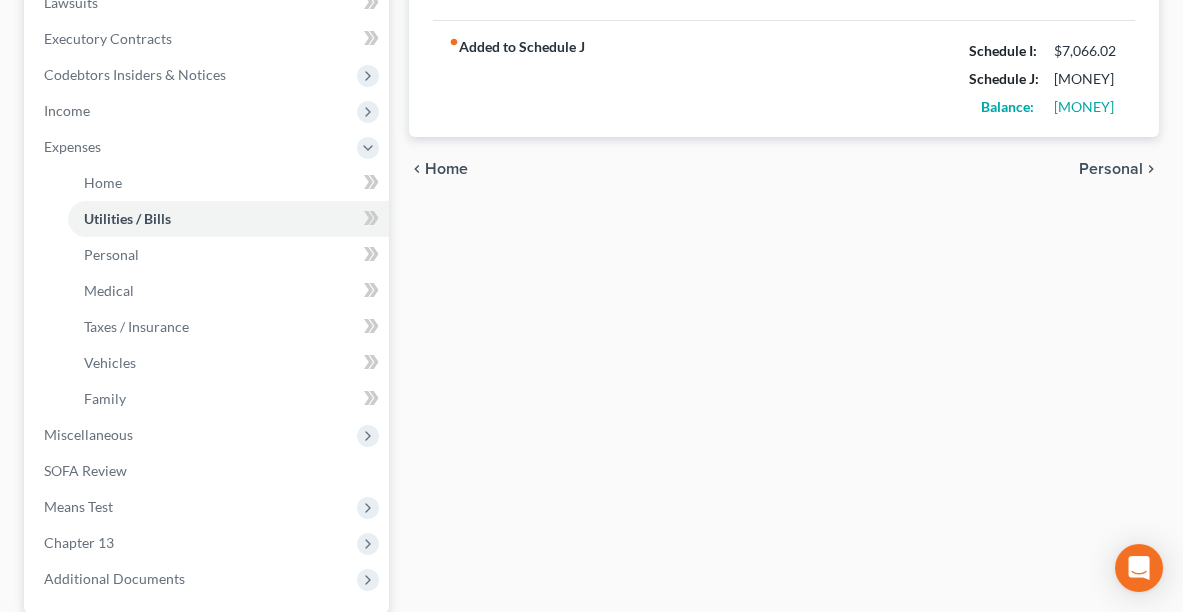 scroll, scrollTop: 670, scrollLeft: 0, axis: vertical 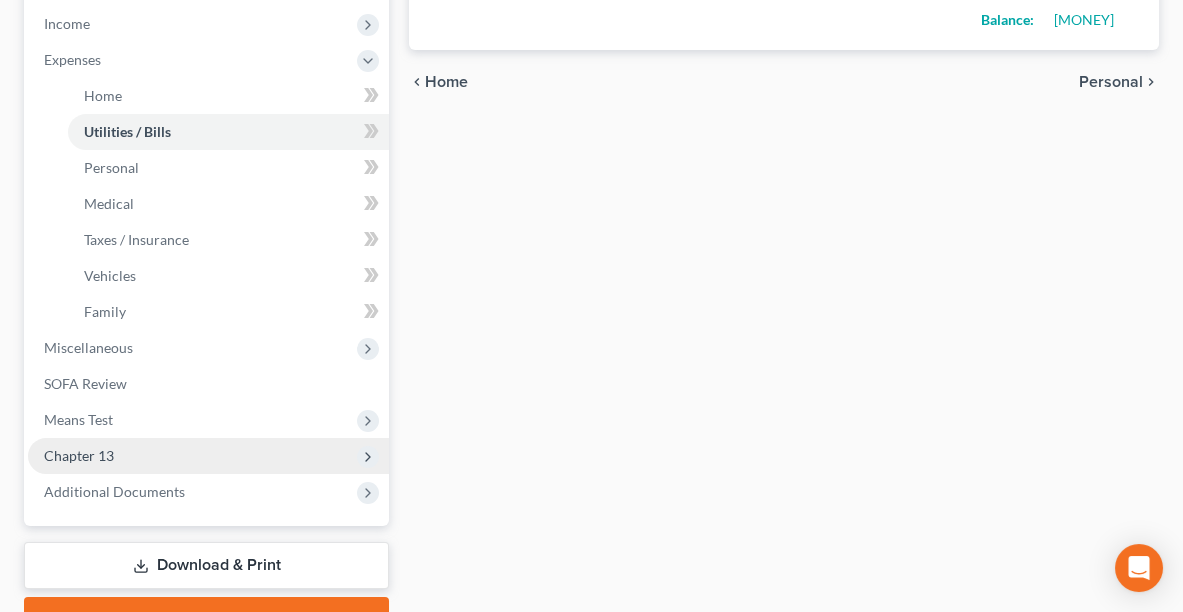click on "Chapter 13" at bounding box center [208, 456] 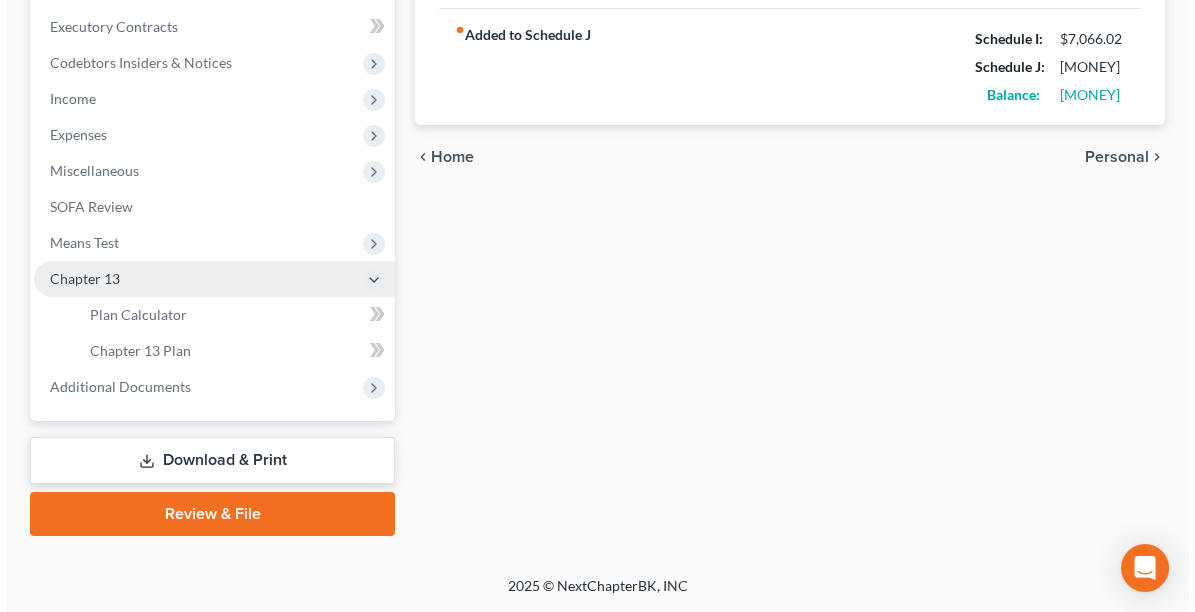 scroll, scrollTop: 590, scrollLeft: 0, axis: vertical 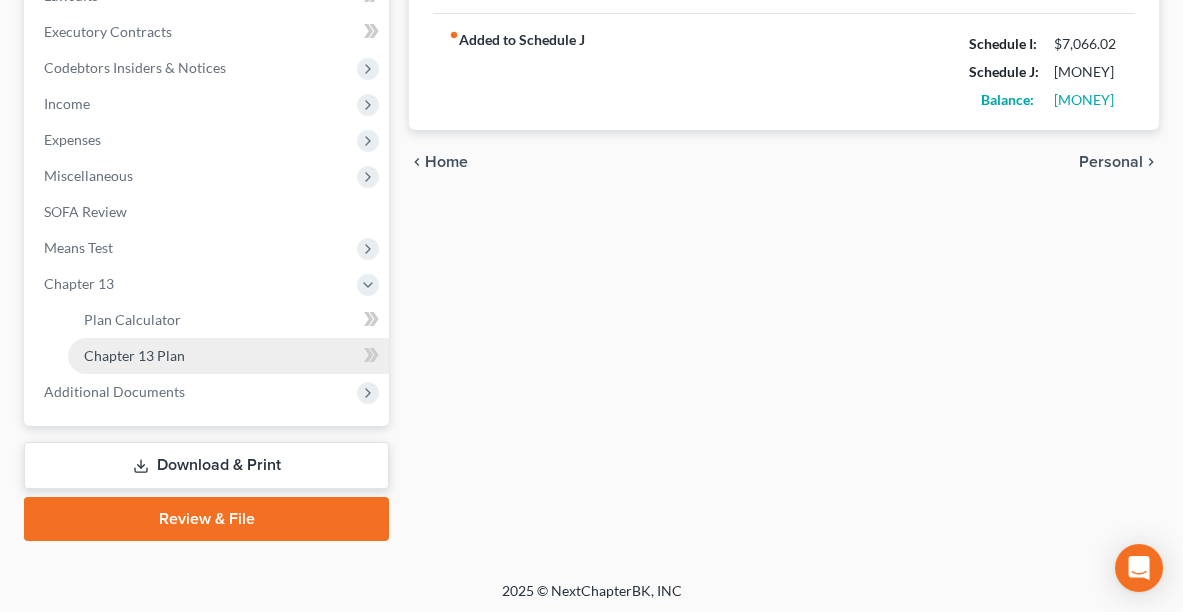 click on "Chapter 13 Plan" at bounding box center (134, 355) 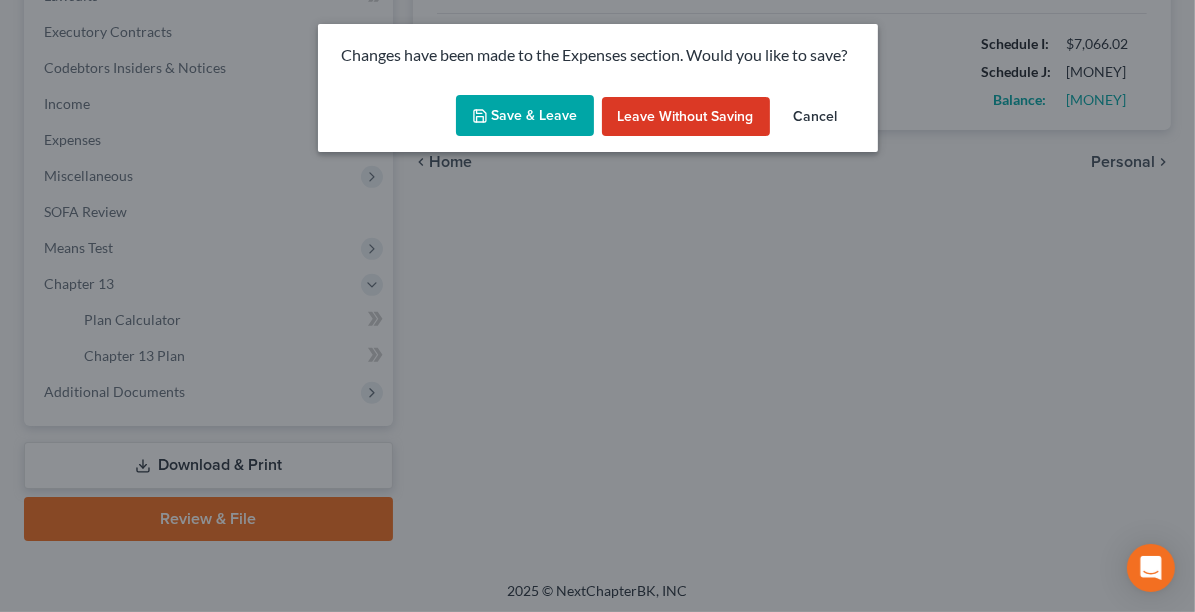 click on "Save & Leave" at bounding box center (525, 116) 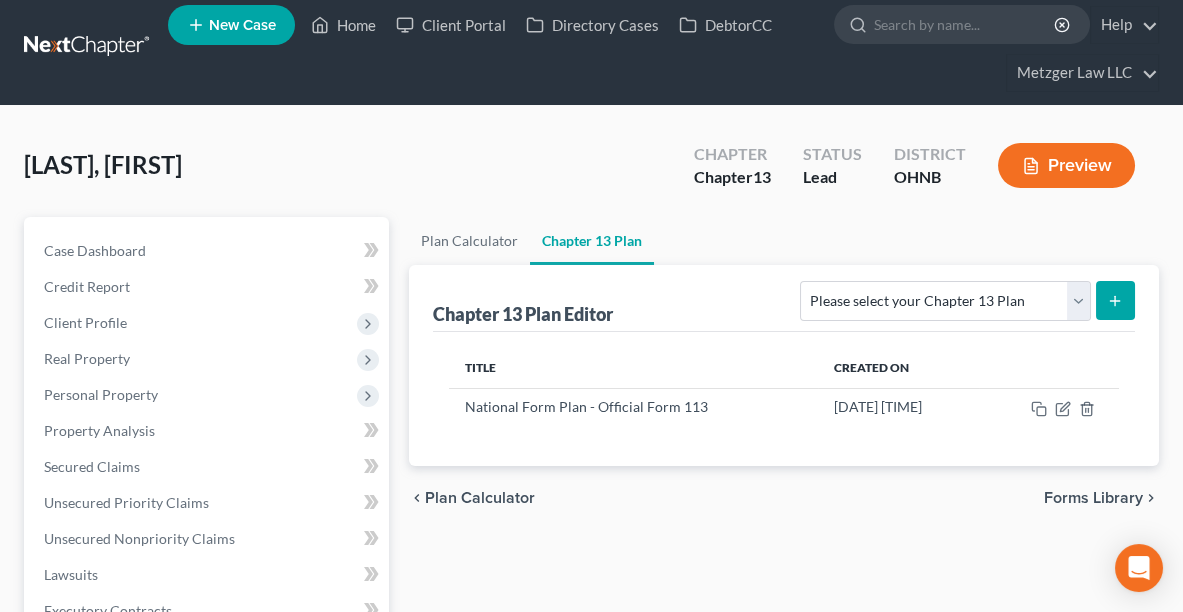 scroll, scrollTop: 0, scrollLeft: 0, axis: both 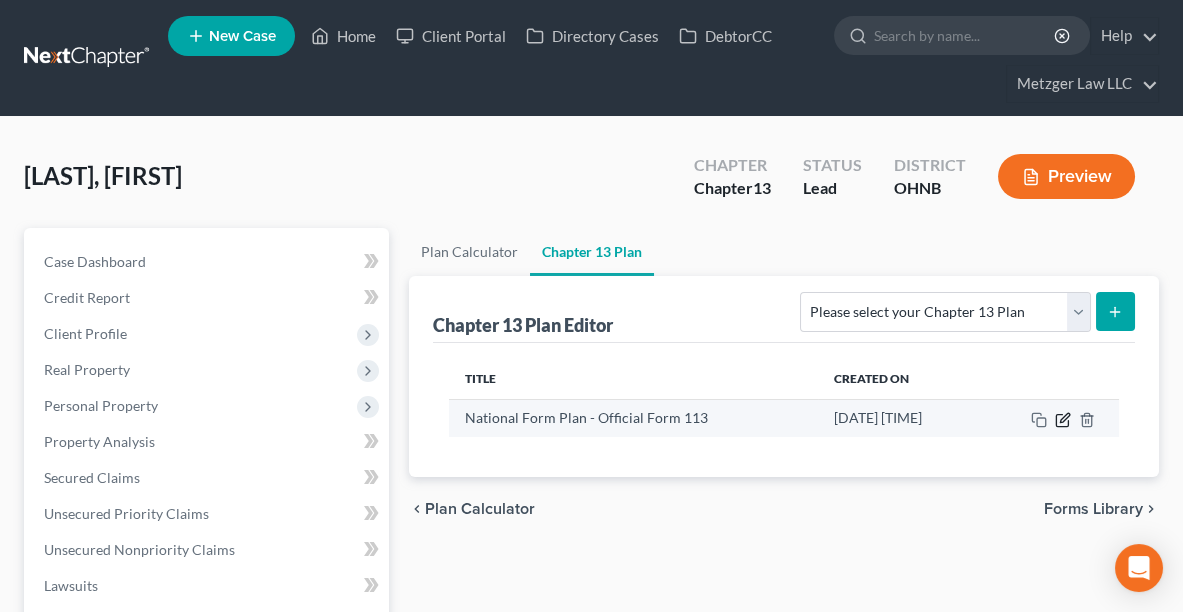 click 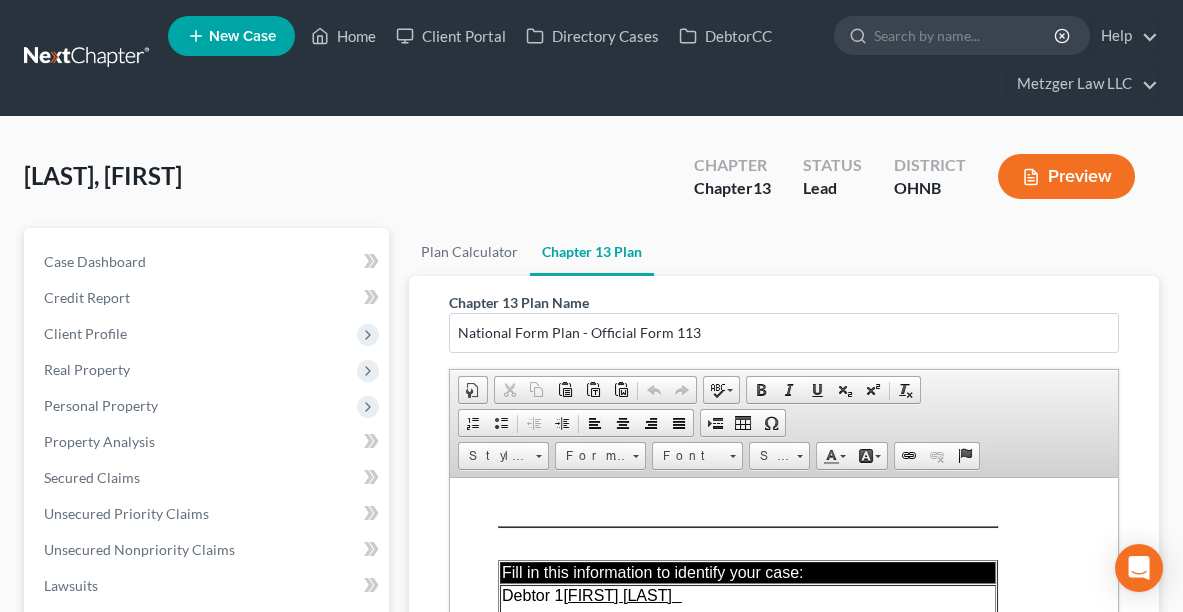 scroll, scrollTop: 0, scrollLeft: 0, axis: both 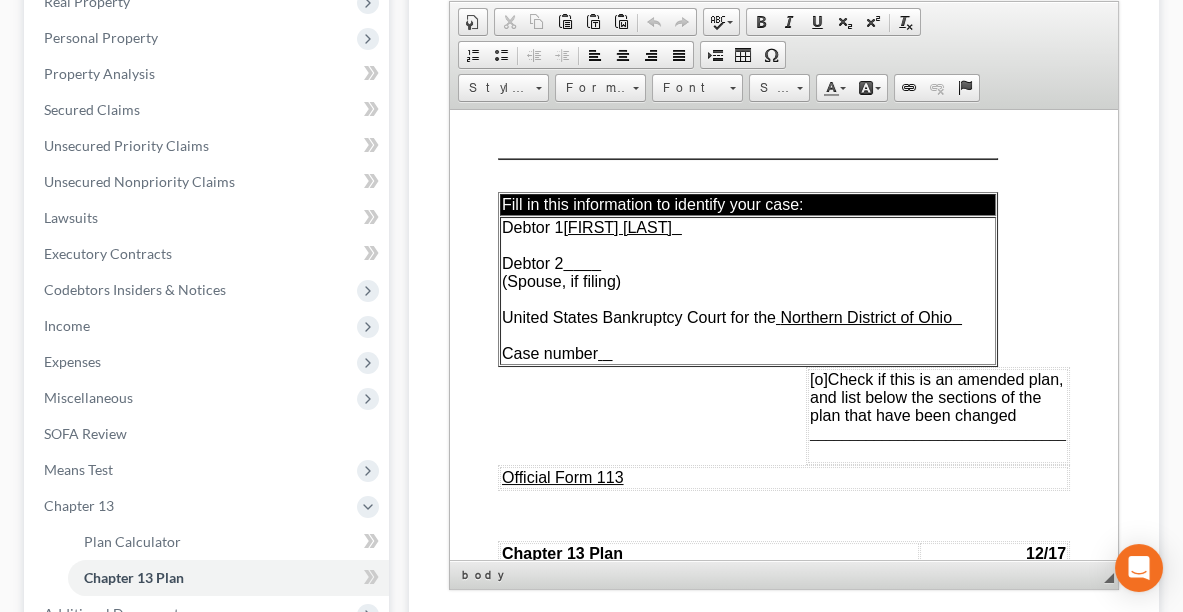 drag, startPoint x: 1110, startPoint y: 135, endPoint x: 1581, endPoint y: 234, distance: 481.29202 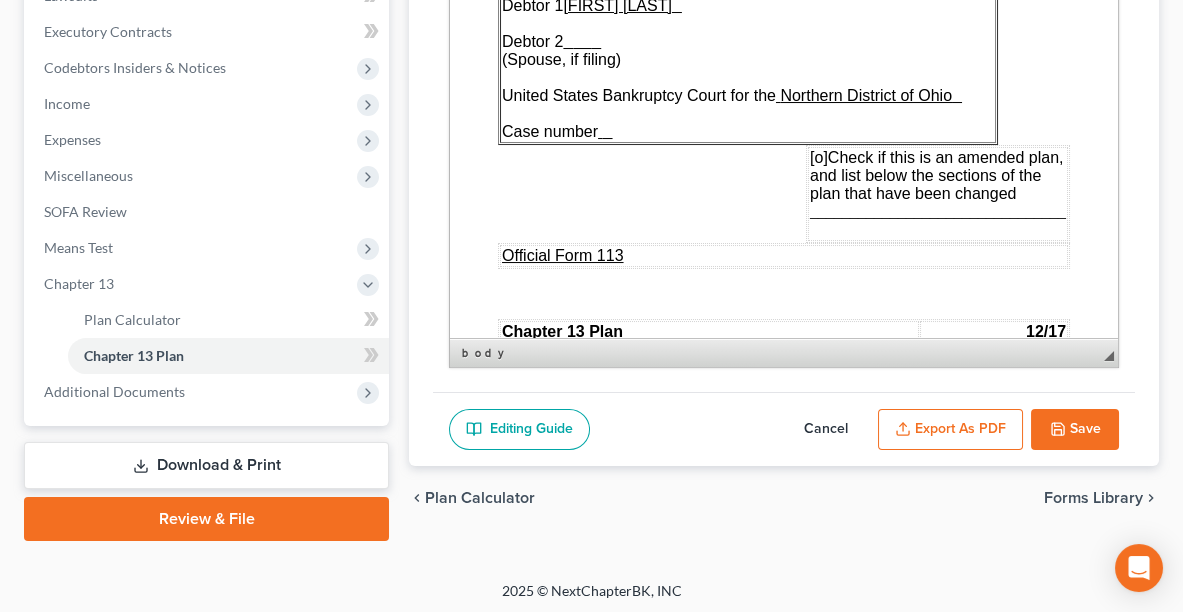 click on "Save" at bounding box center [1075, 430] 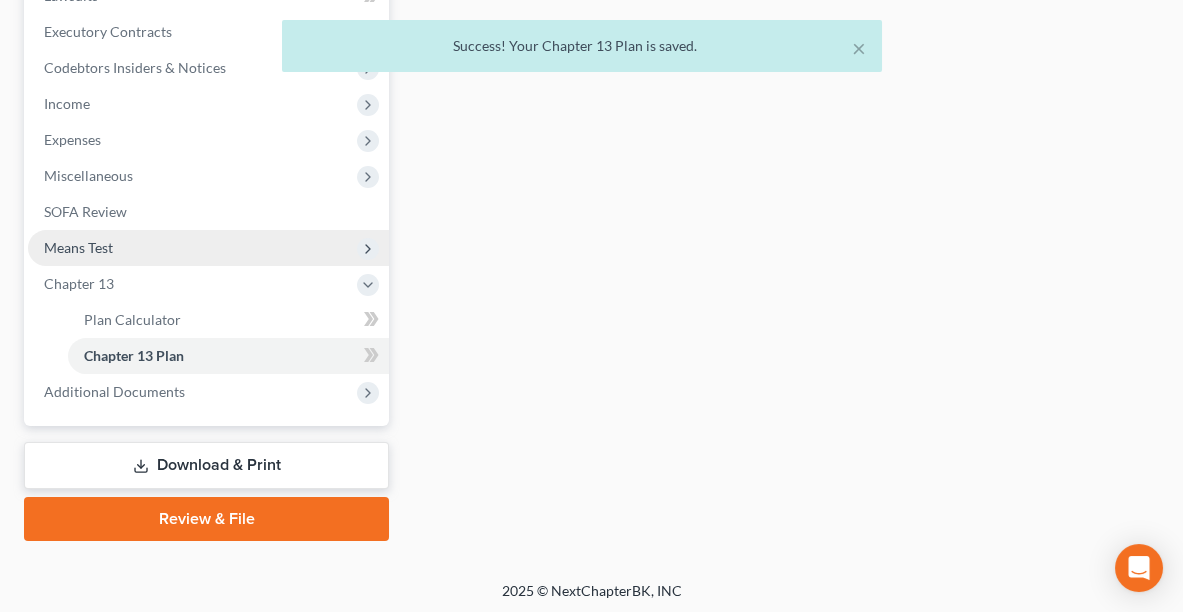 click on "Means Test" at bounding box center [78, 247] 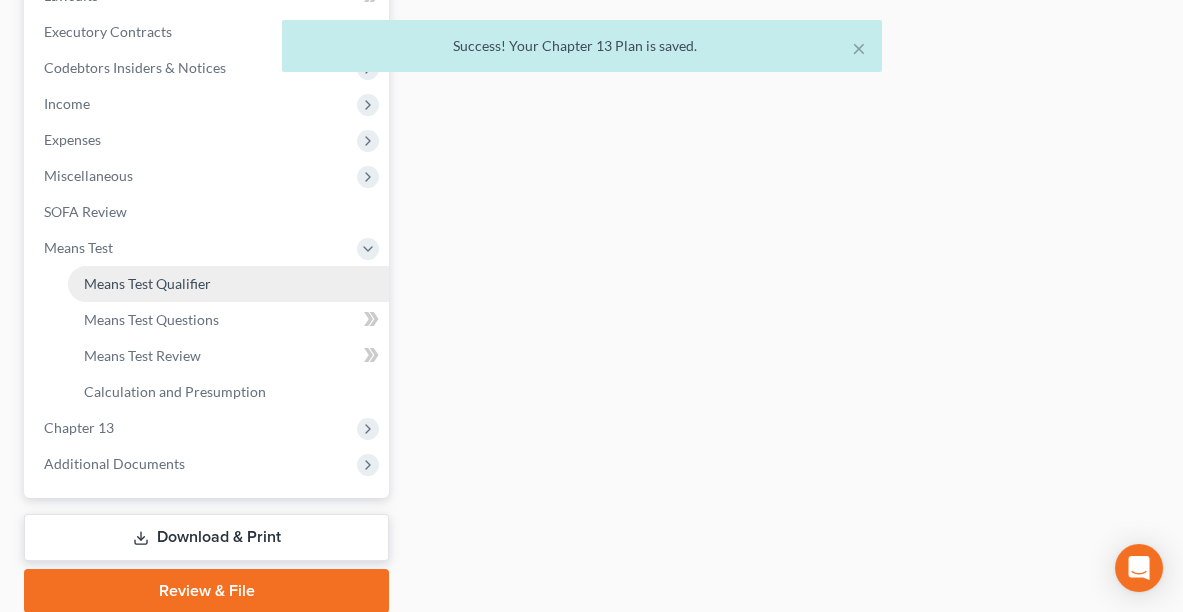 click on "Means Test Qualifier" at bounding box center [147, 283] 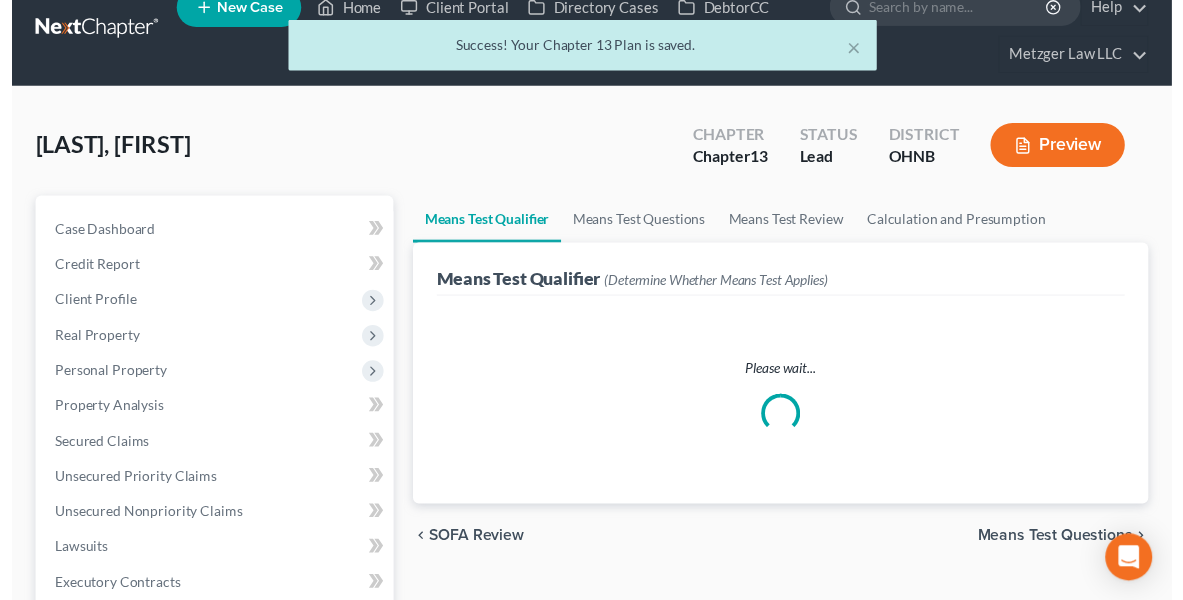 scroll, scrollTop: 0, scrollLeft: 0, axis: both 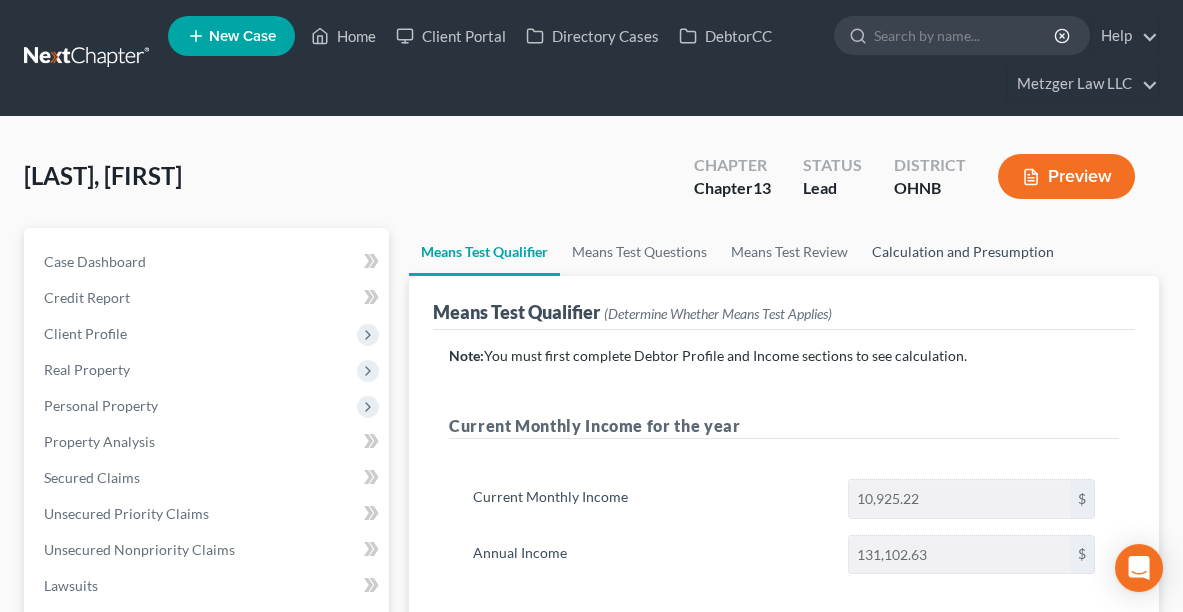 click on "Calculation and Presumption" at bounding box center (963, 252) 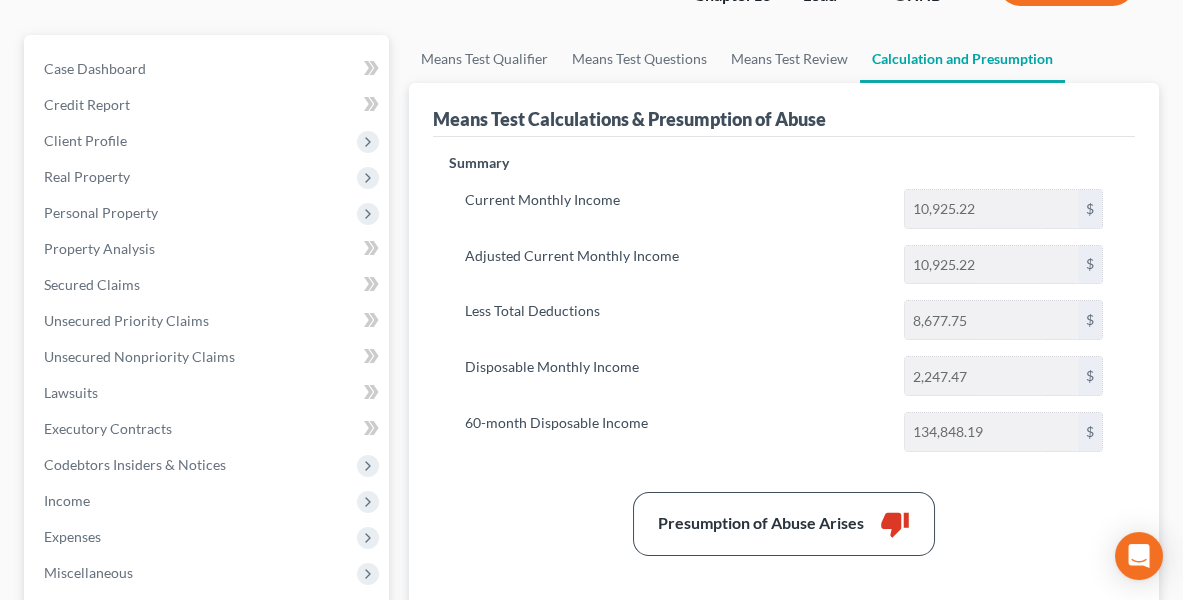 scroll, scrollTop: 197, scrollLeft: 0, axis: vertical 